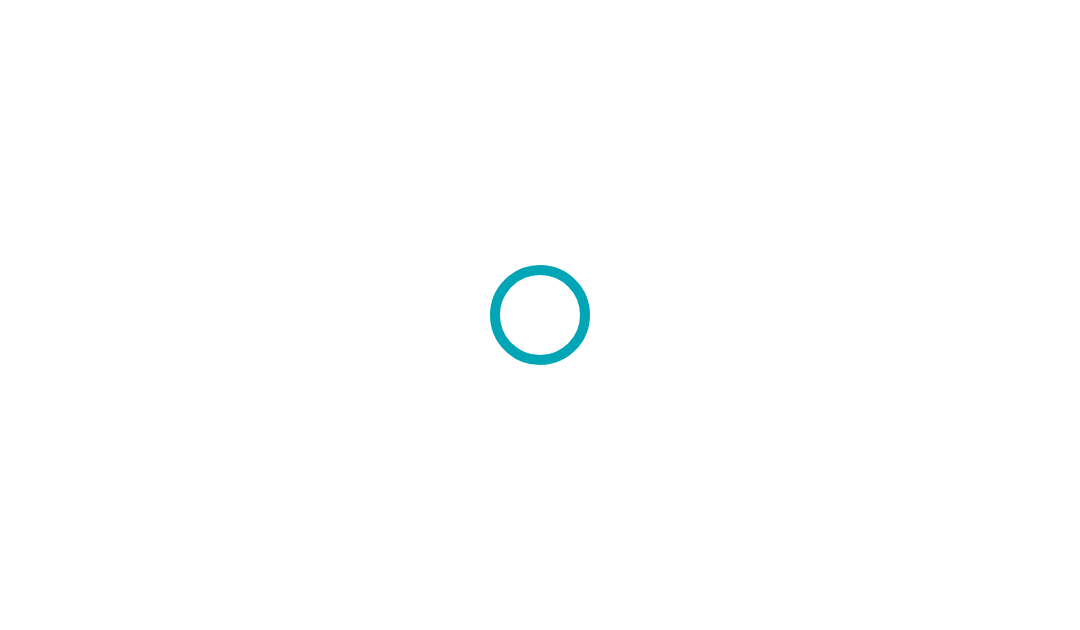 scroll, scrollTop: 0, scrollLeft: 0, axis: both 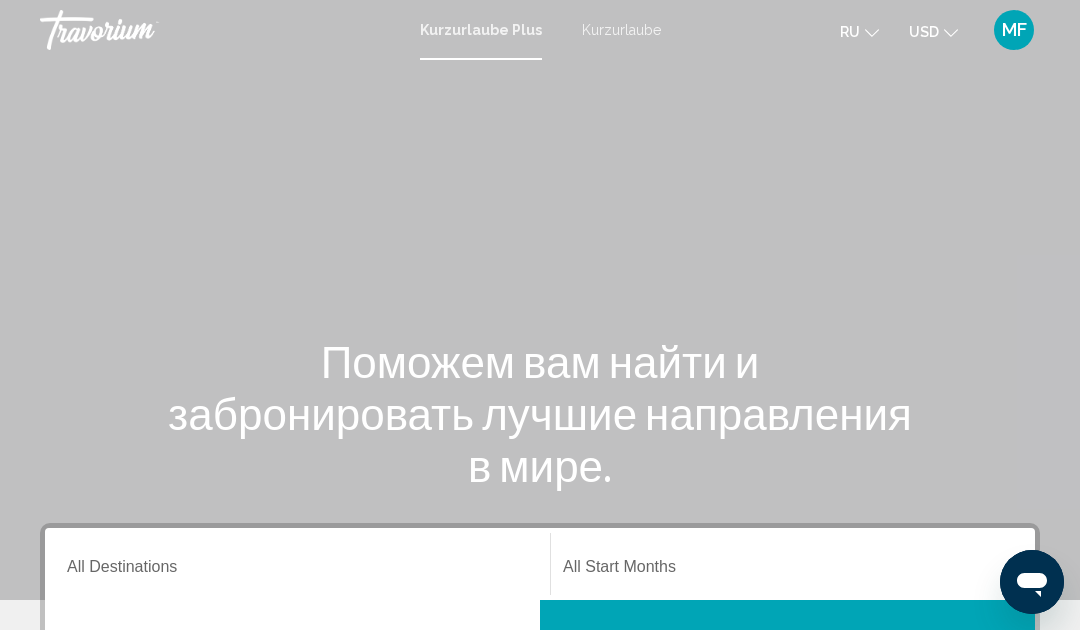 click on "USD" 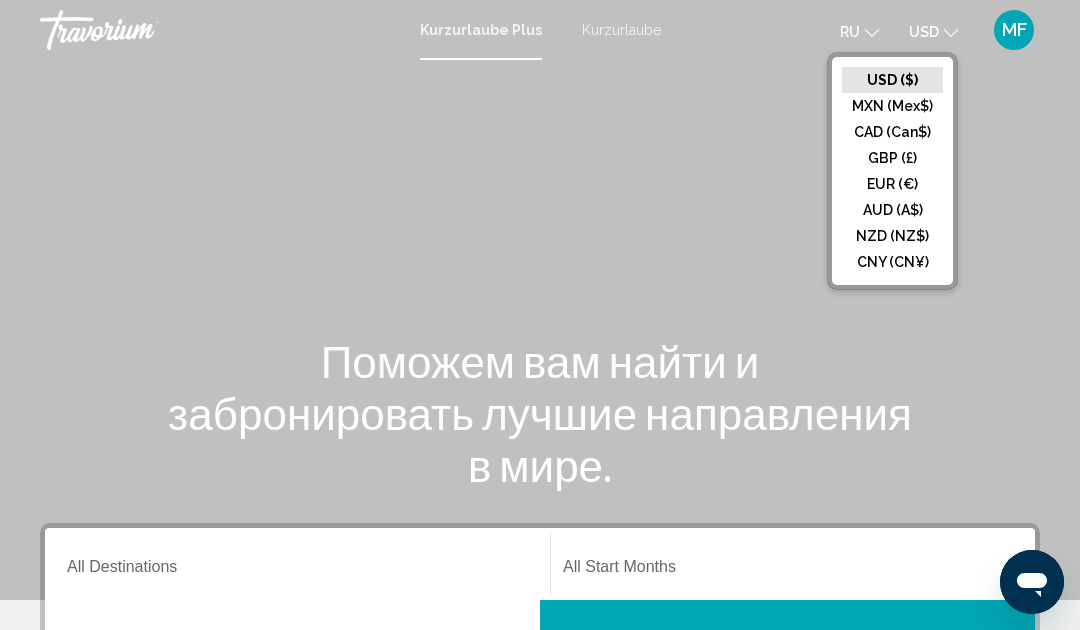 click on "EUR (€)" 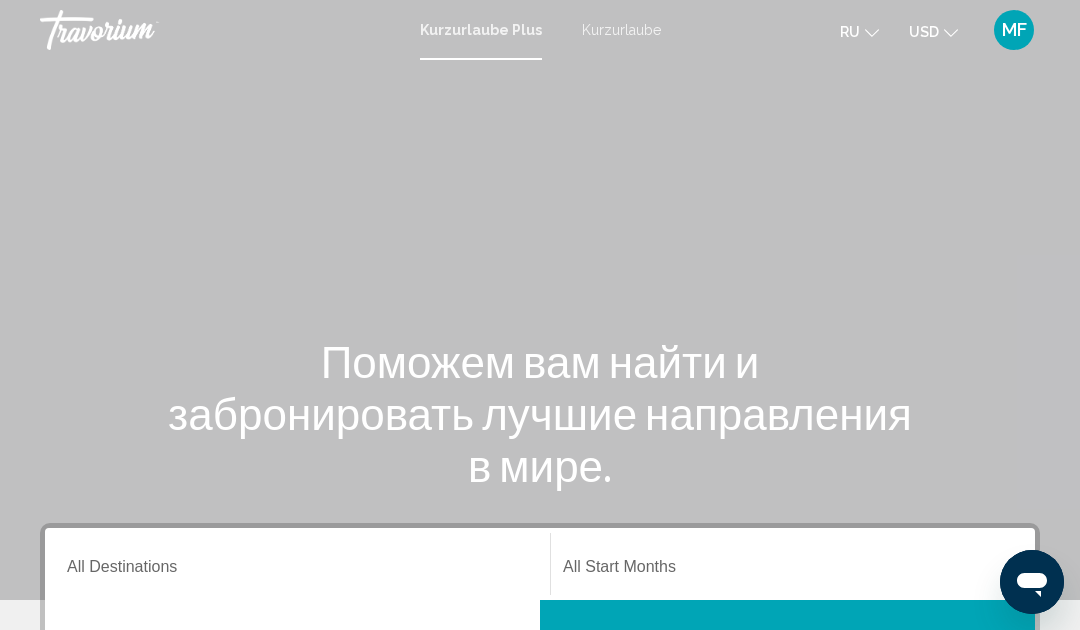click on "ru
English Español Français Italiano Português русский" 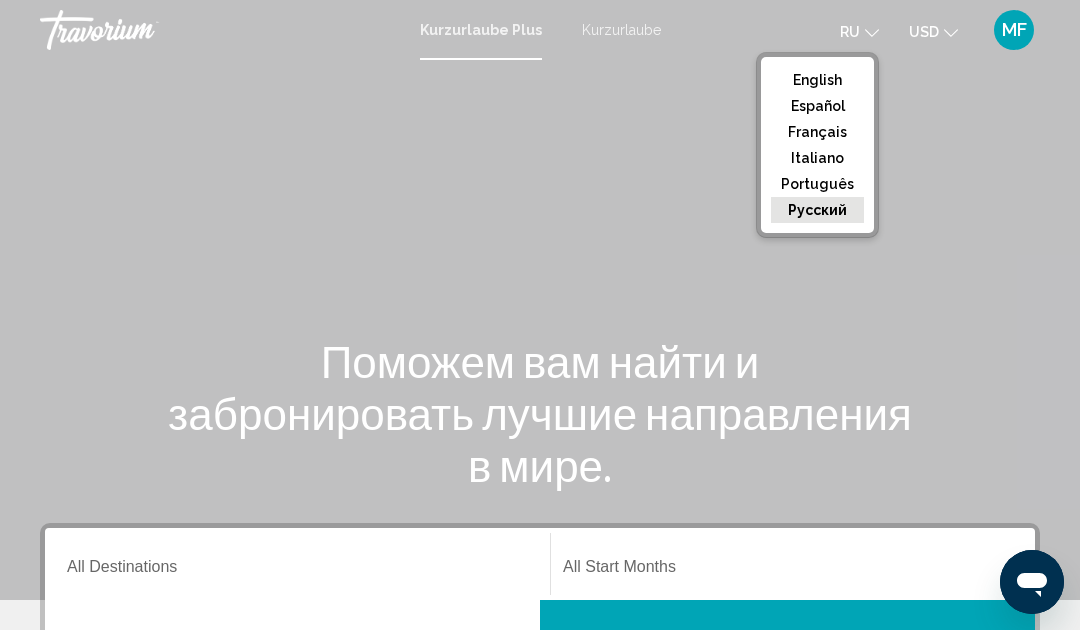 click on "English" 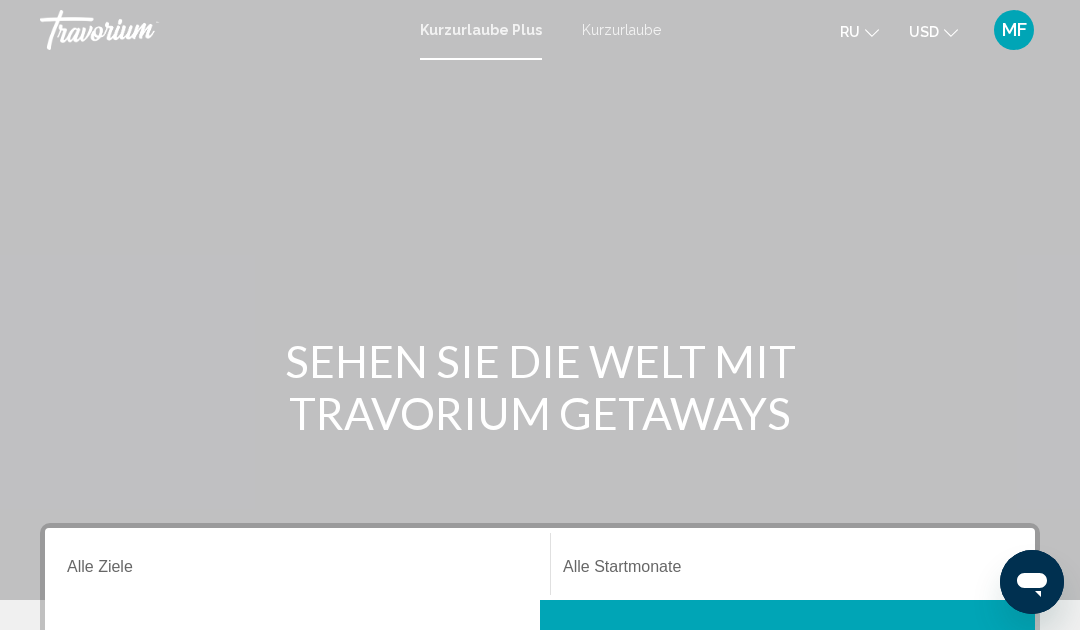 click on "USD" 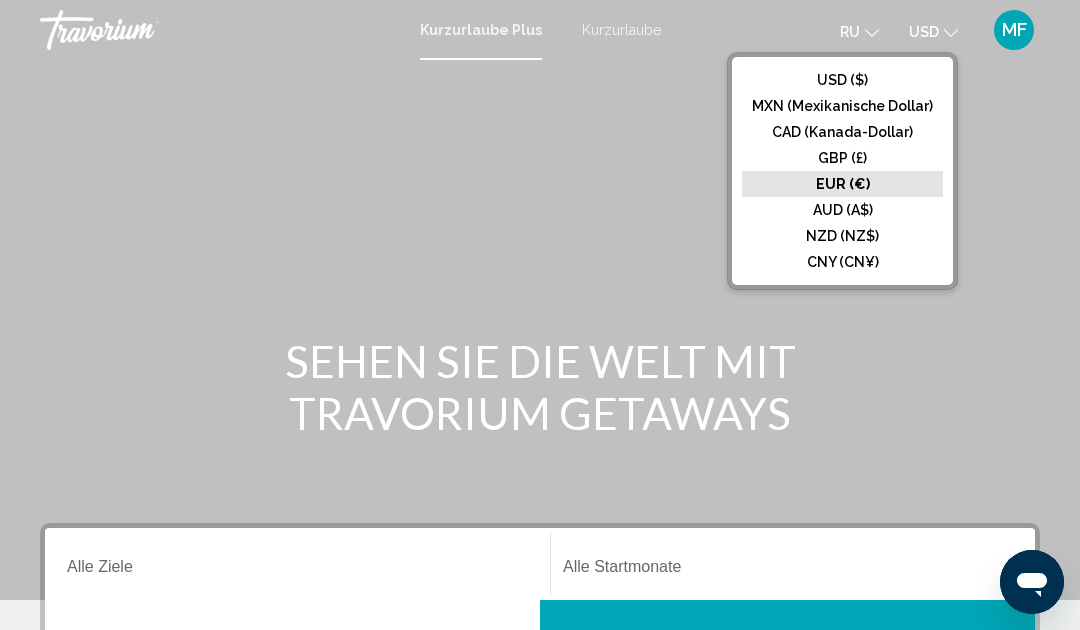 click on "EUR (€)" 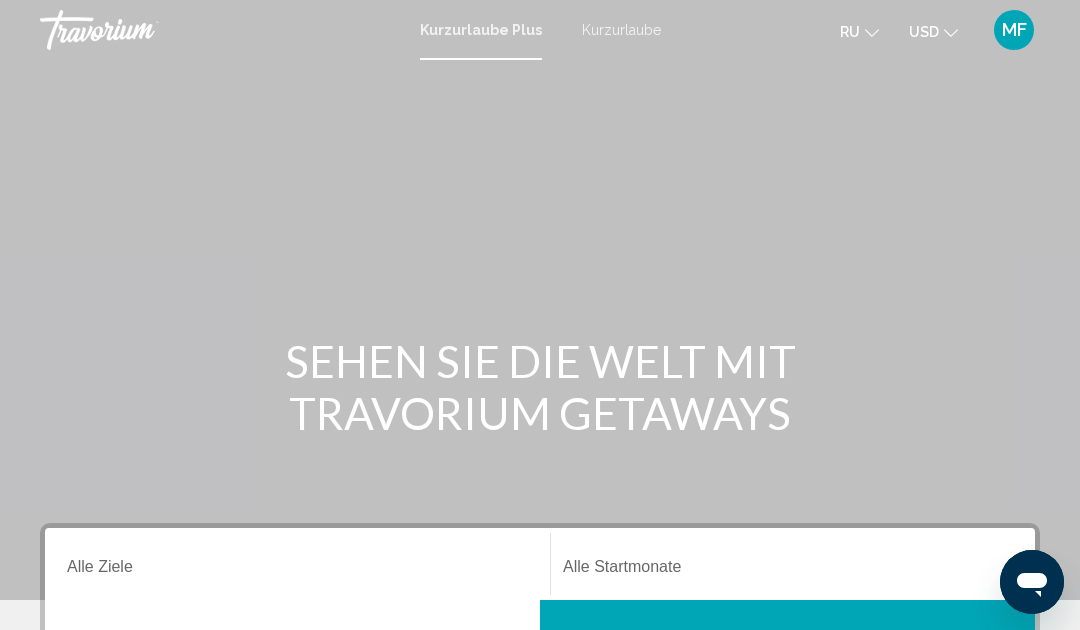 click on "USD" 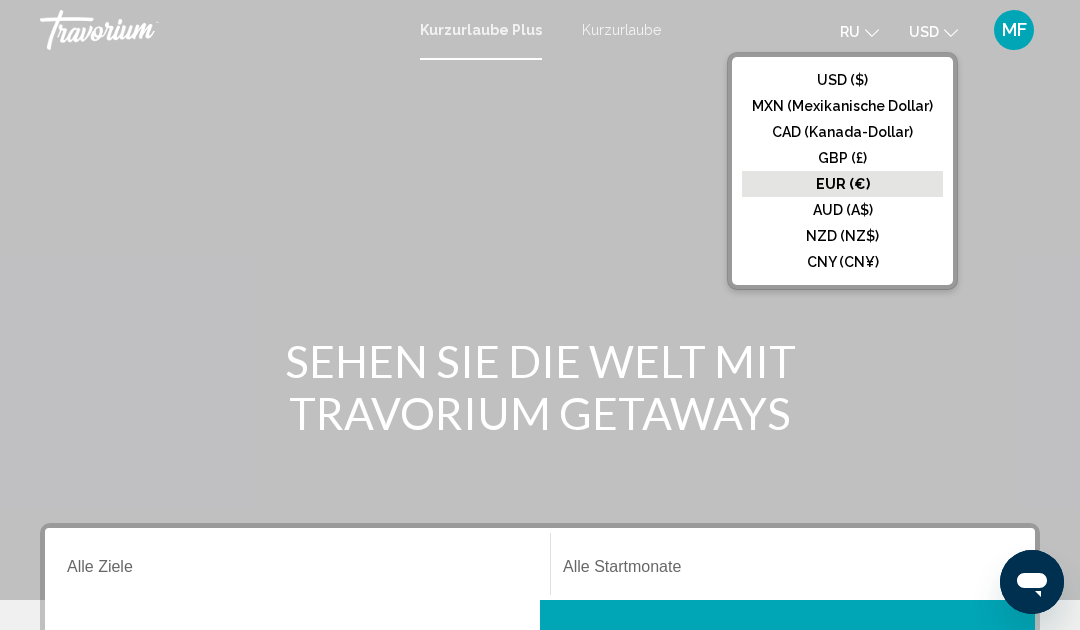 click on "EUR (€)" 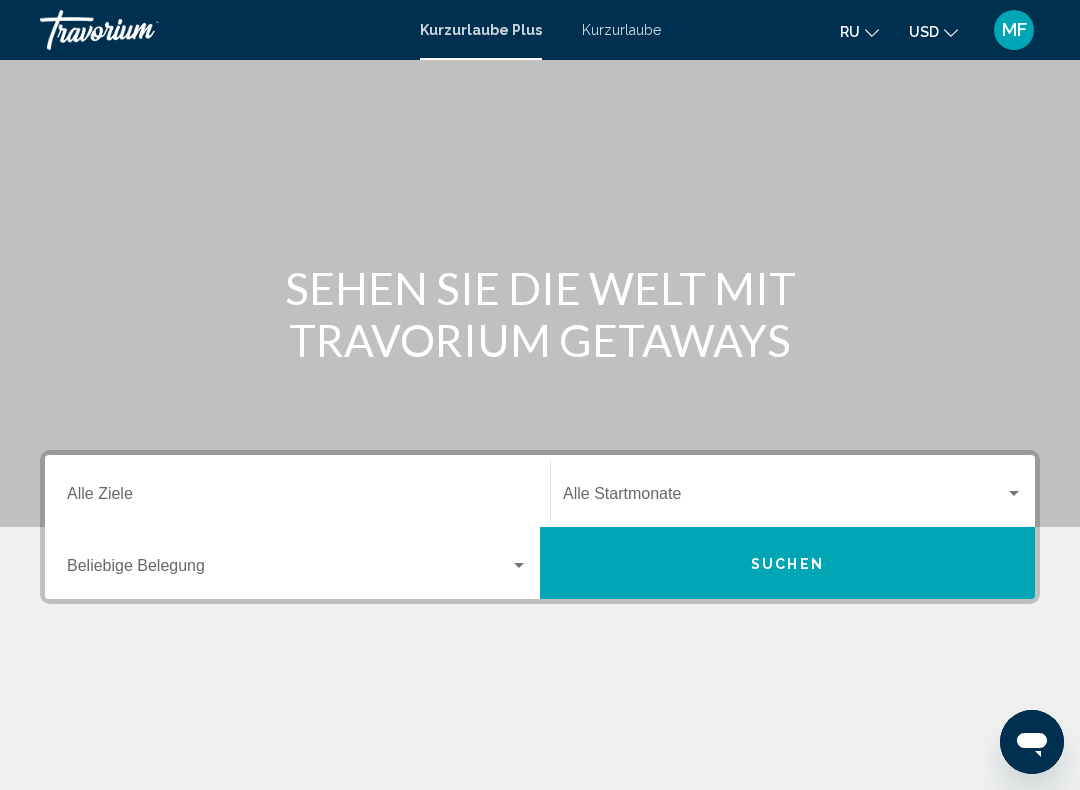 click on "Ziel Alle Ziele" at bounding box center [297, 498] 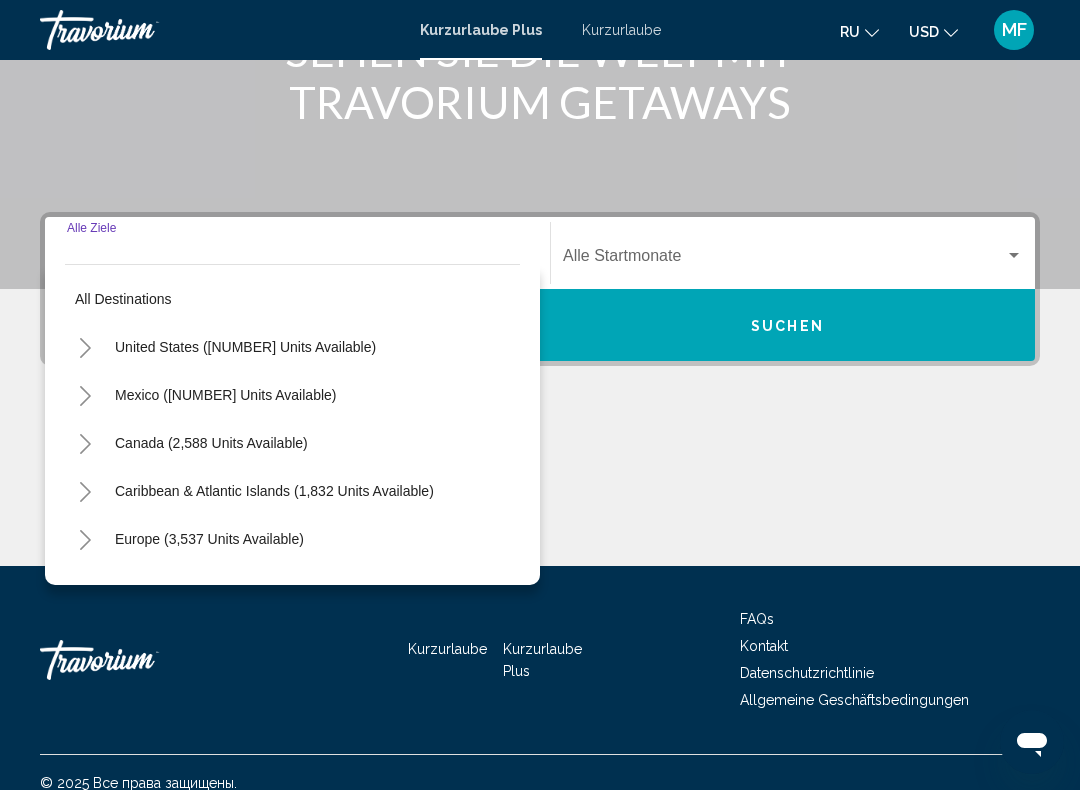 scroll, scrollTop: 332, scrollLeft: 0, axis: vertical 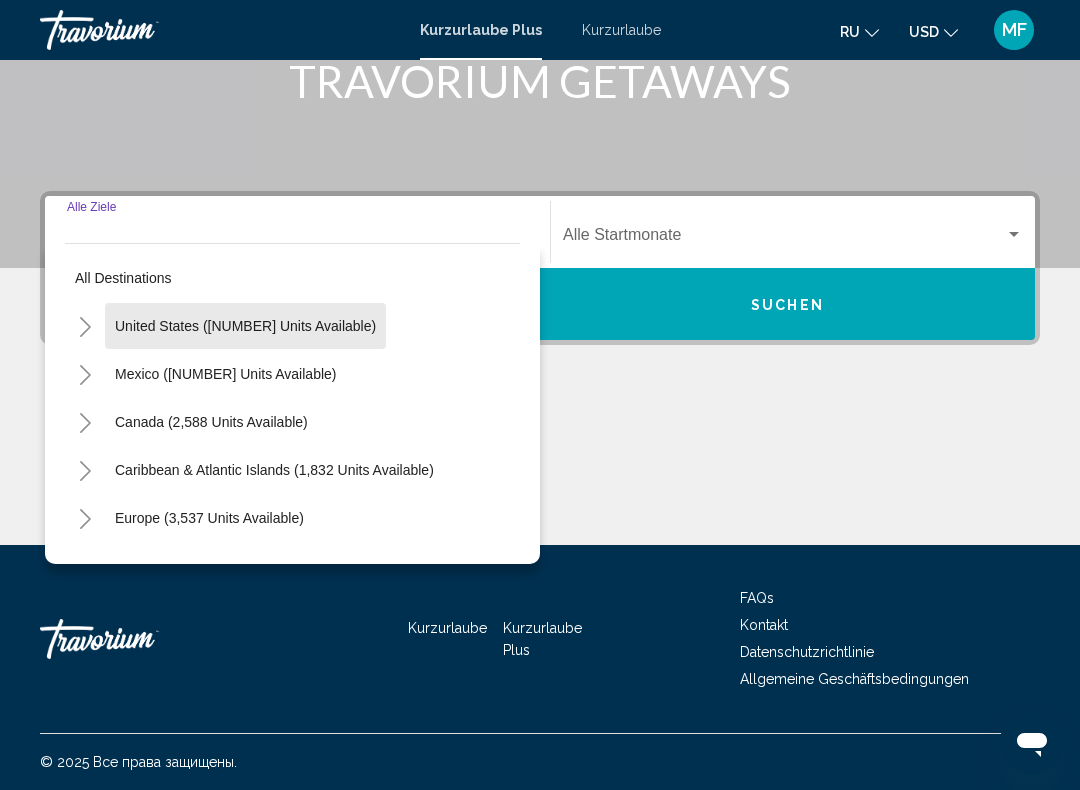 click on "United States ([NUMBER] units available)" at bounding box center [225, 374] 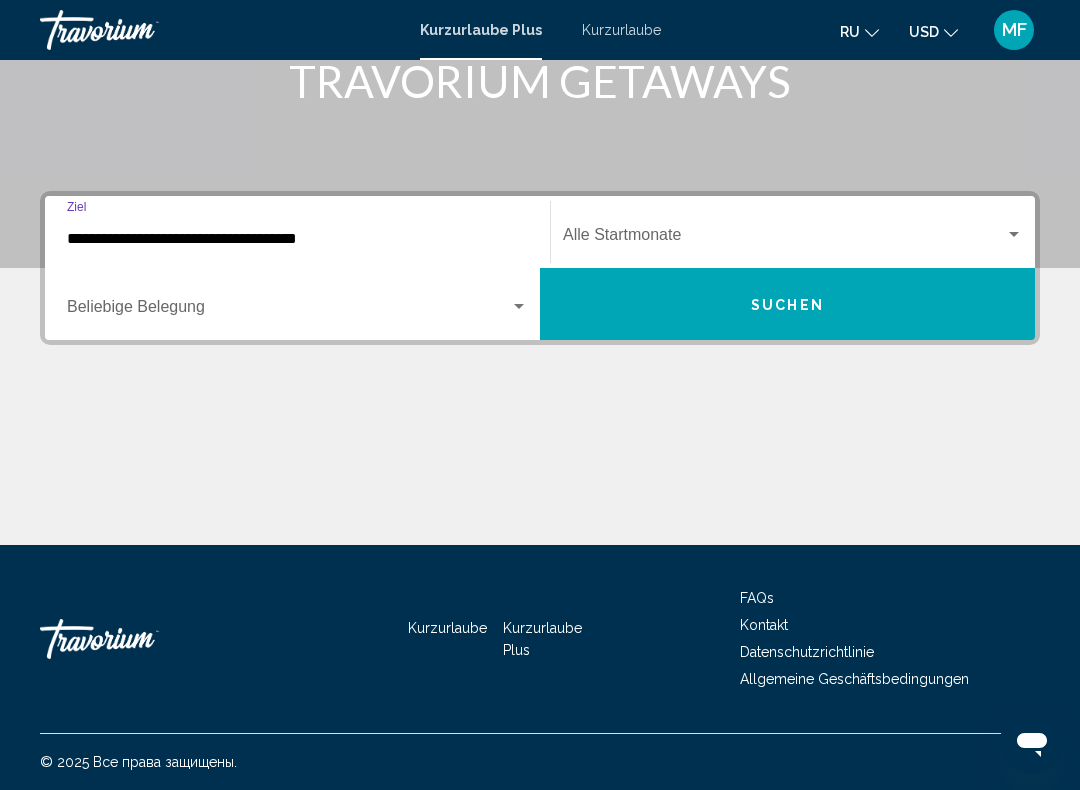 click on "**********" at bounding box center (297, 239) 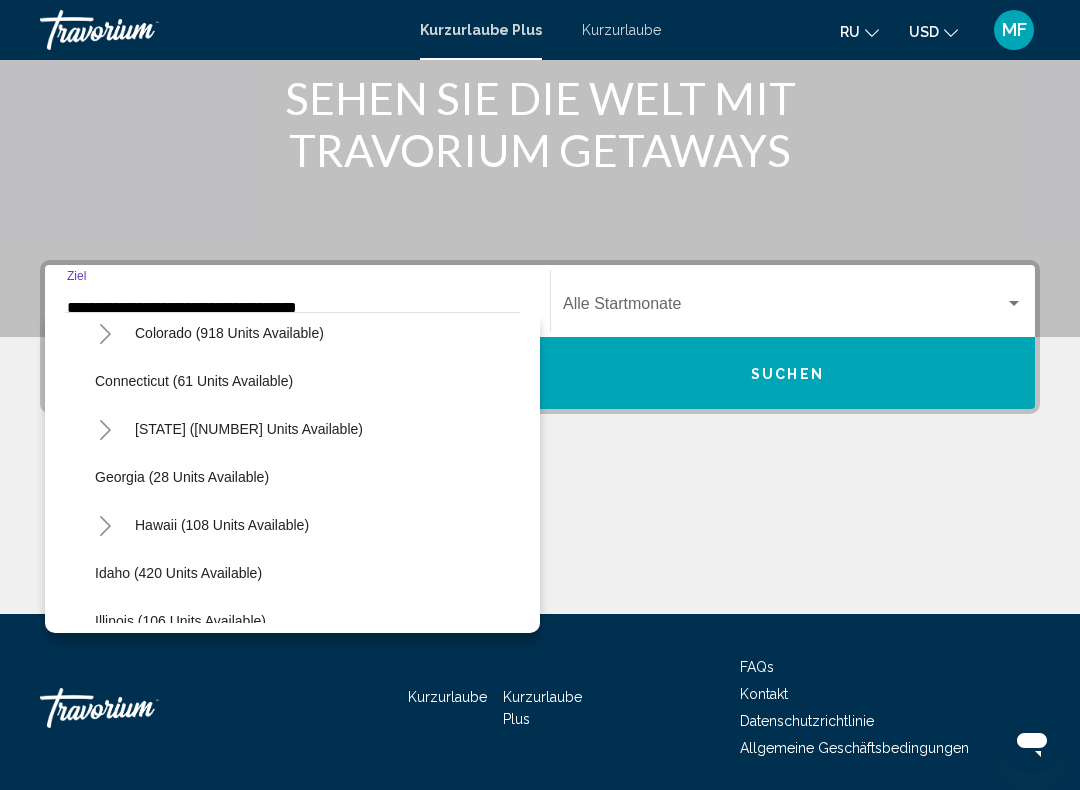scroll, scrollTop: 255, scrollLeft: 0, axis: vertical 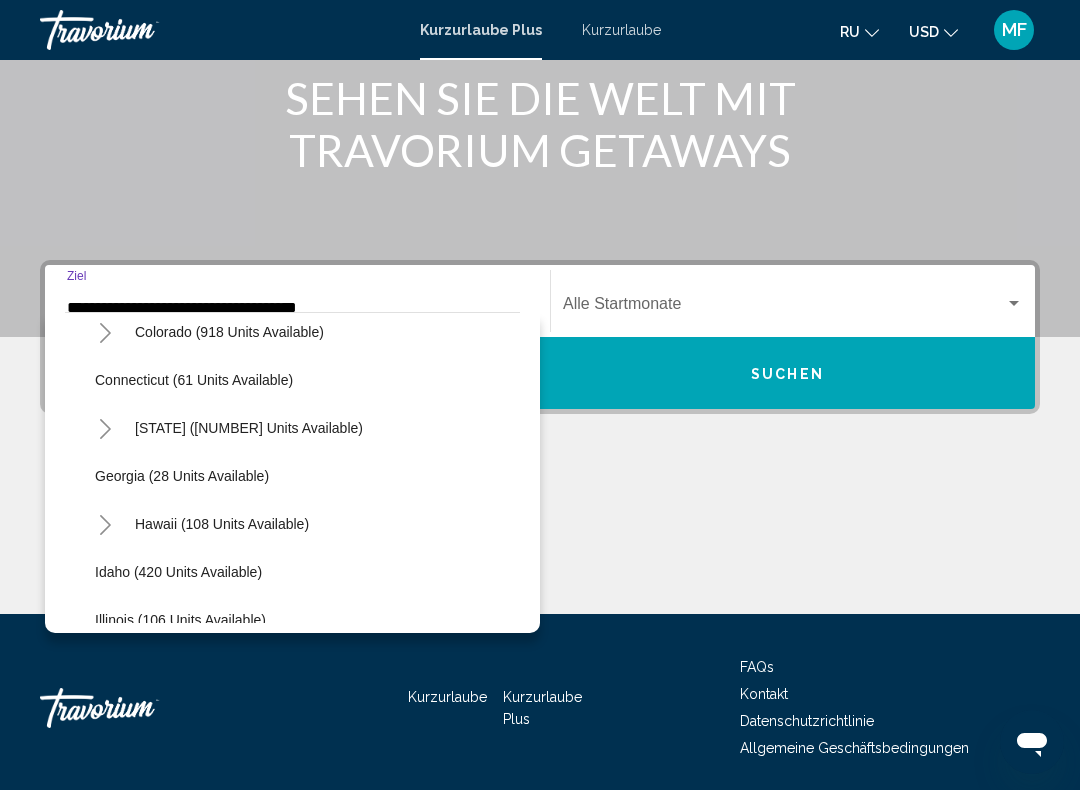click on "[STATE] ([NUMBER] units available)" 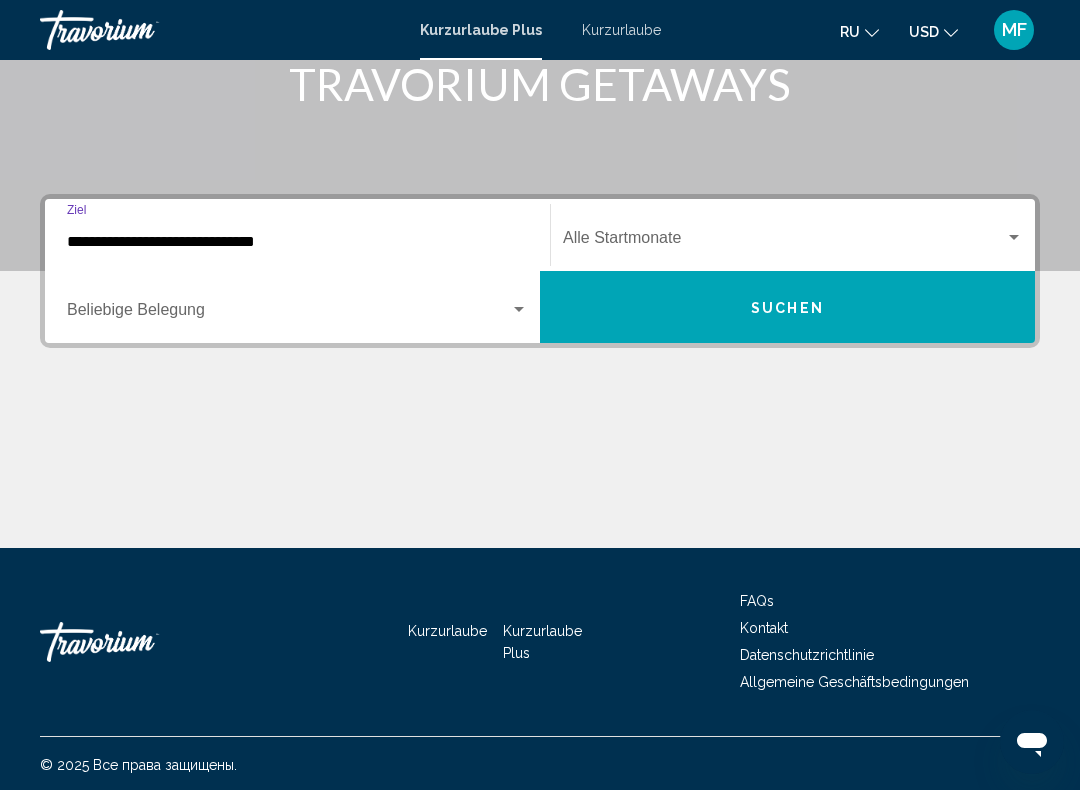 scroll, scrollTop: 332, scrollLeft: 0, axis: vertical 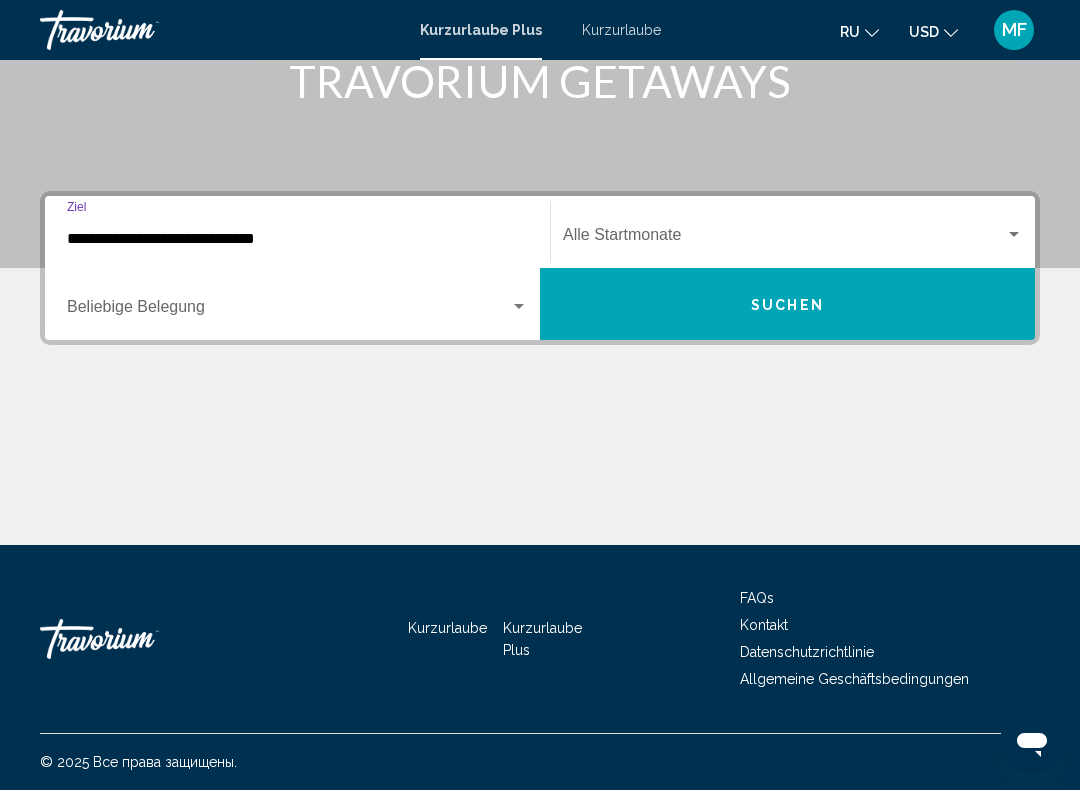 click on "**********" at bounding box center [297, 239] 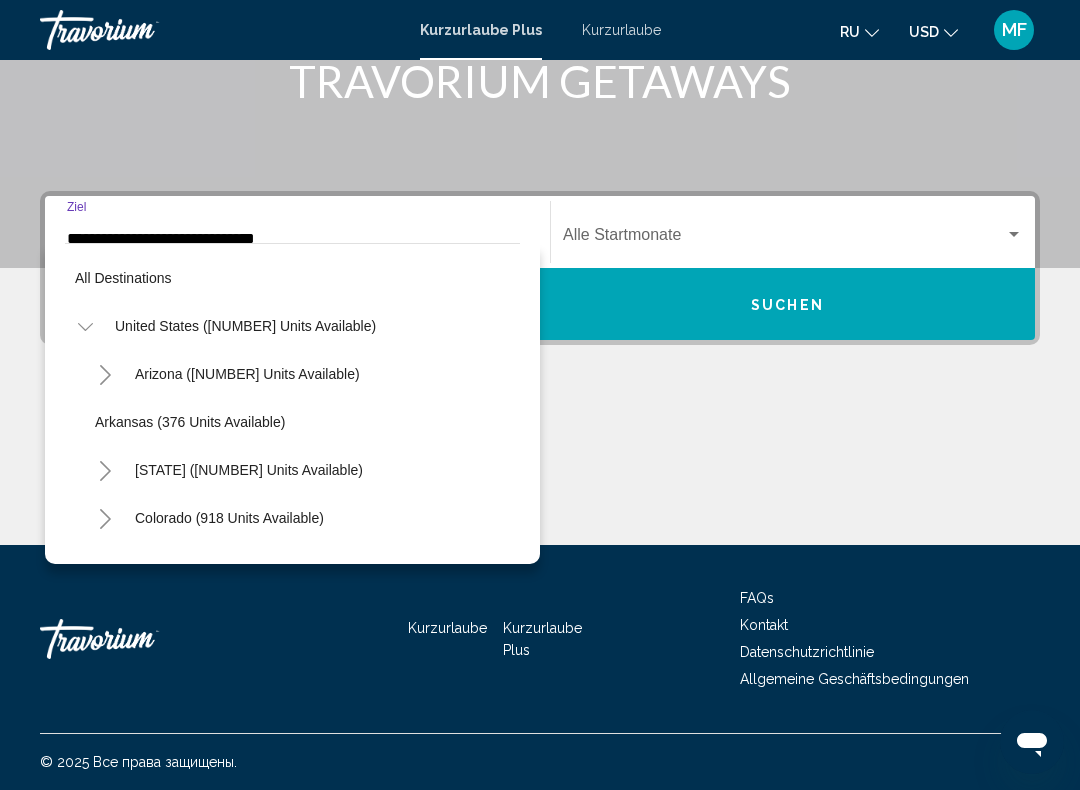 scroll, scrollTop: 215, scrollLeft: 0, axis: vertical 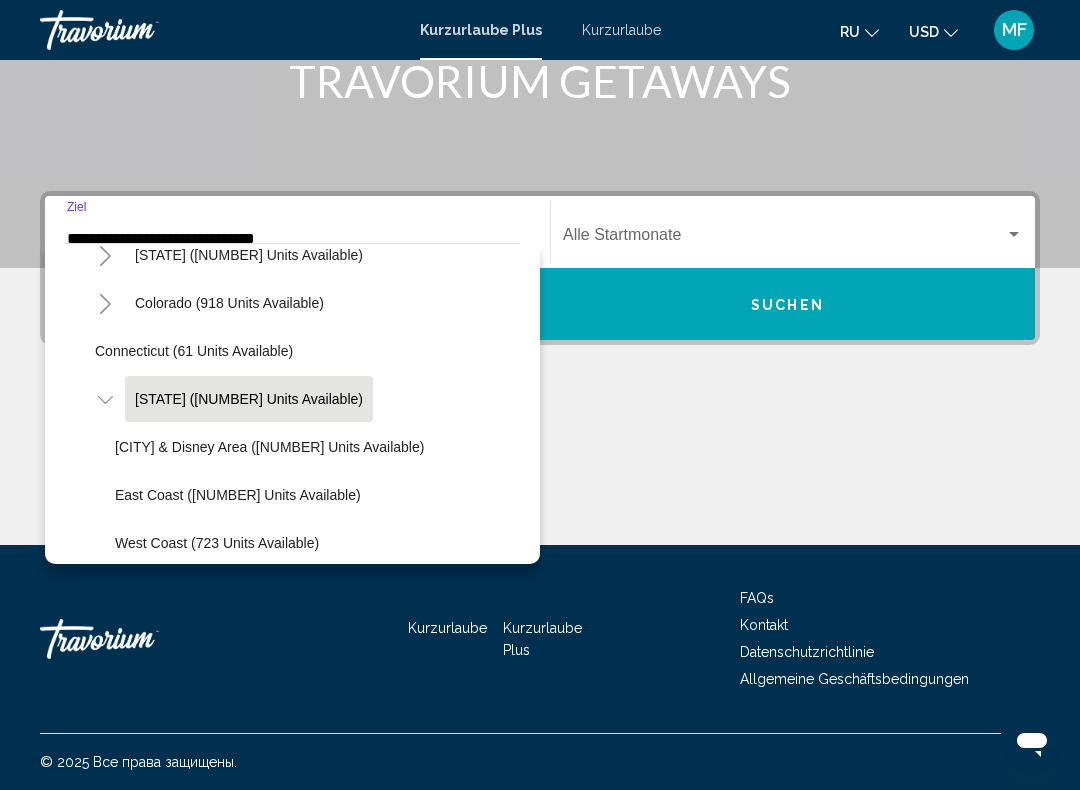 click on "[CITY] & Disney Area ([NUMBER] units available)" 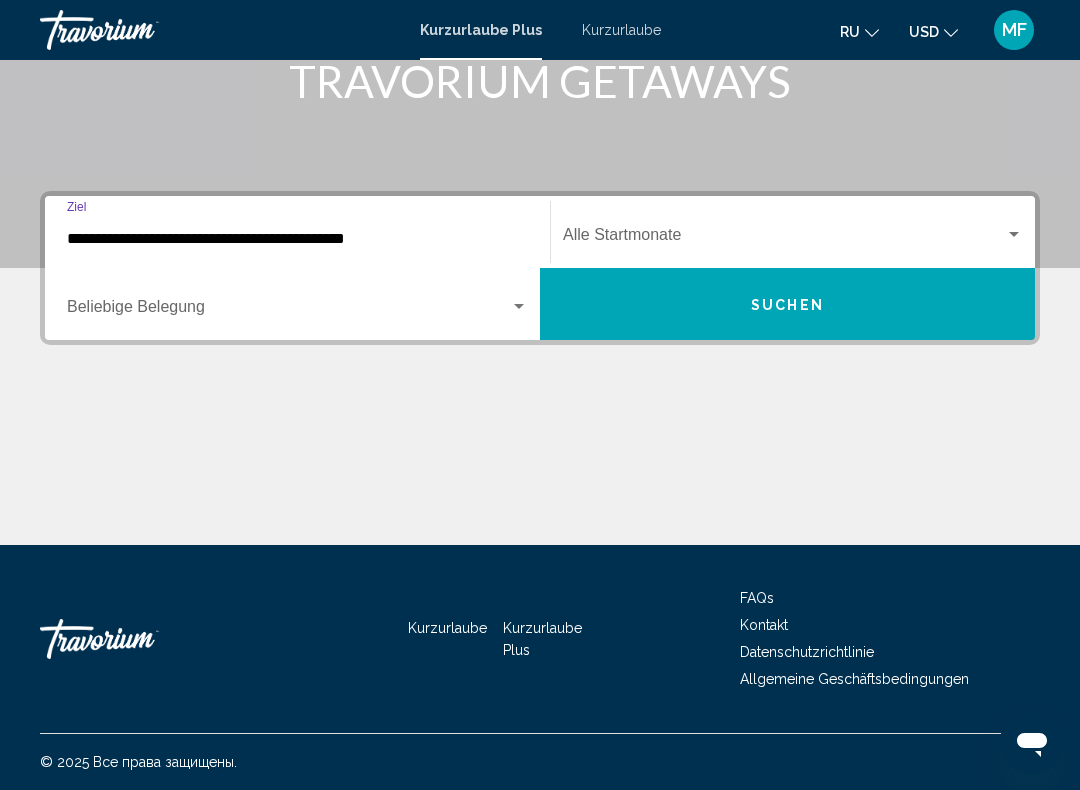 click at bounding box center (288, 311) 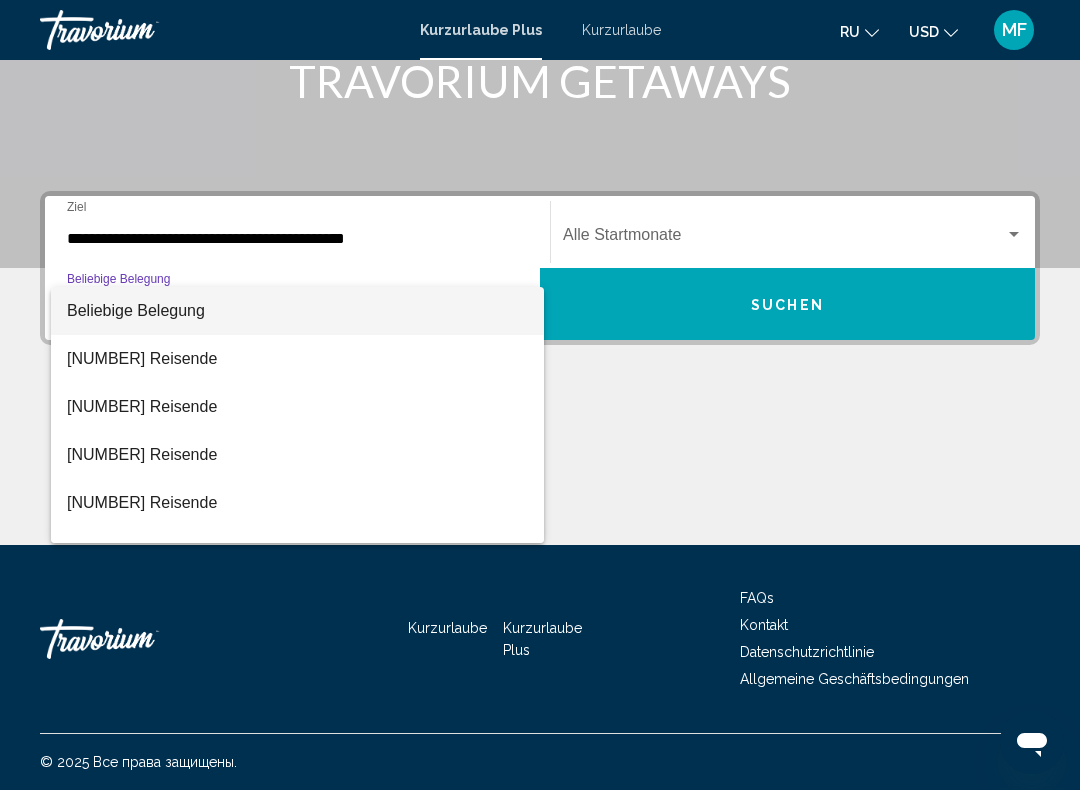 click at bounding box center (540, 395) 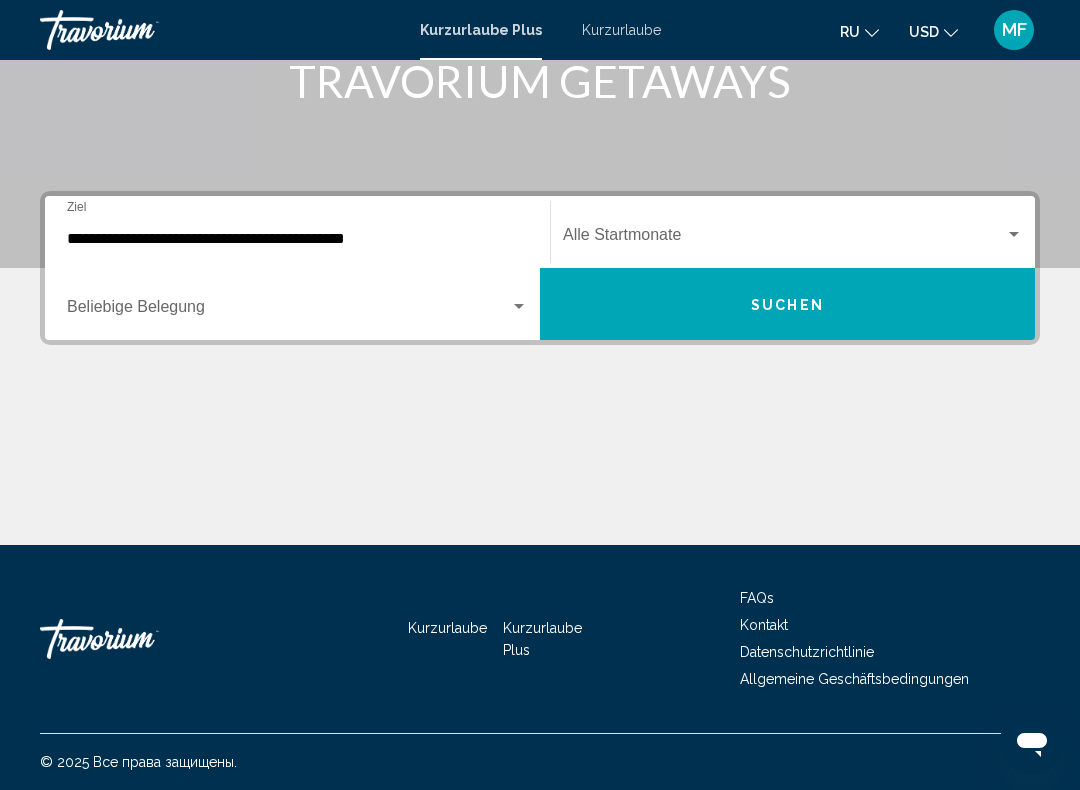 click at bounding box center (784, 239) 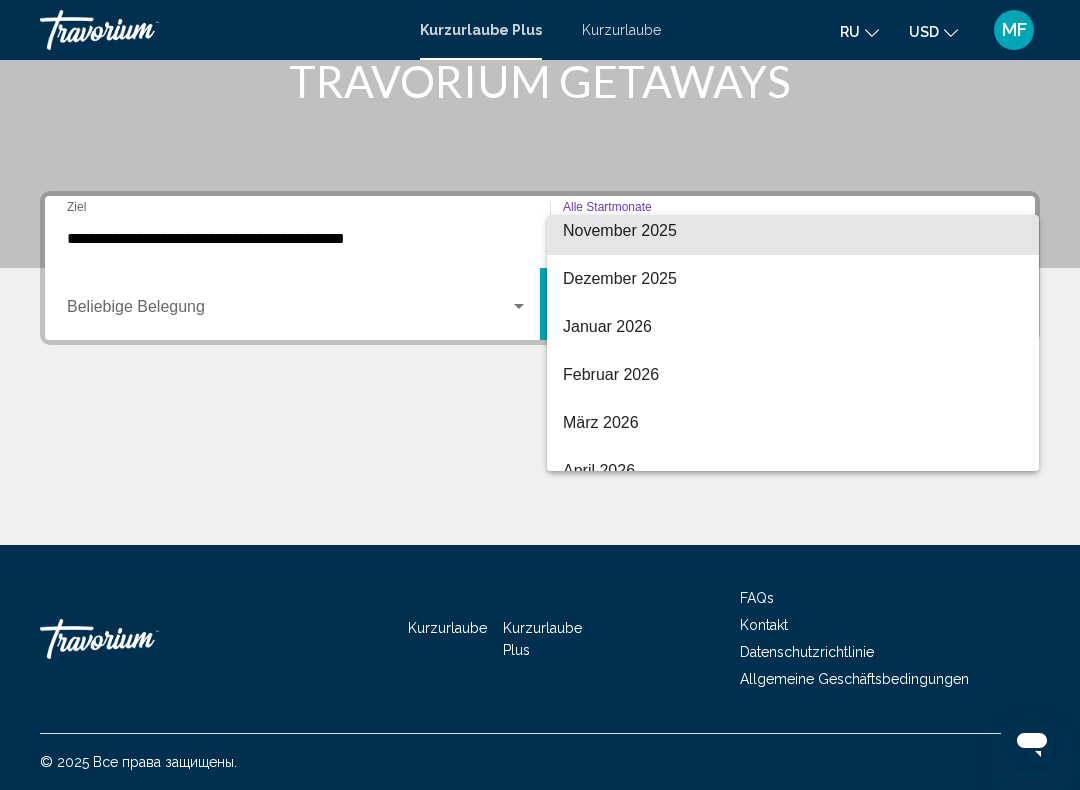 scroll, scrollTop: 211, scrollLeft: 0, axis: vertical 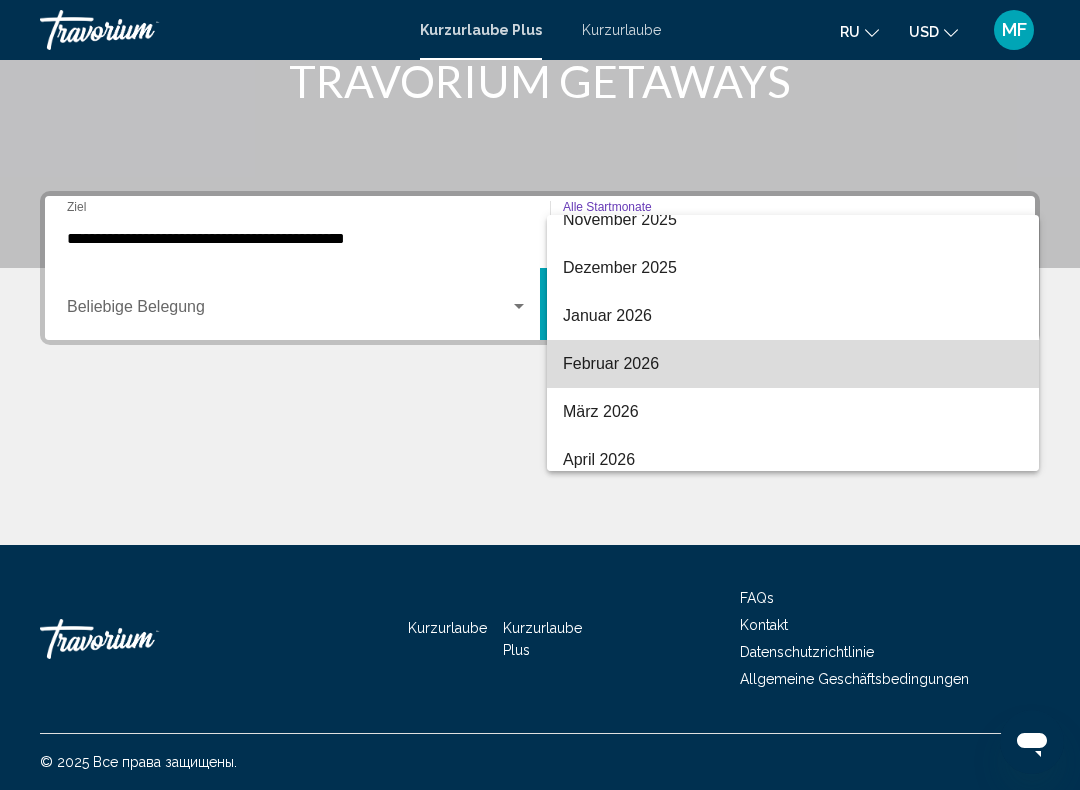 click on "Februar 2026" at bounding box center [793, 364] 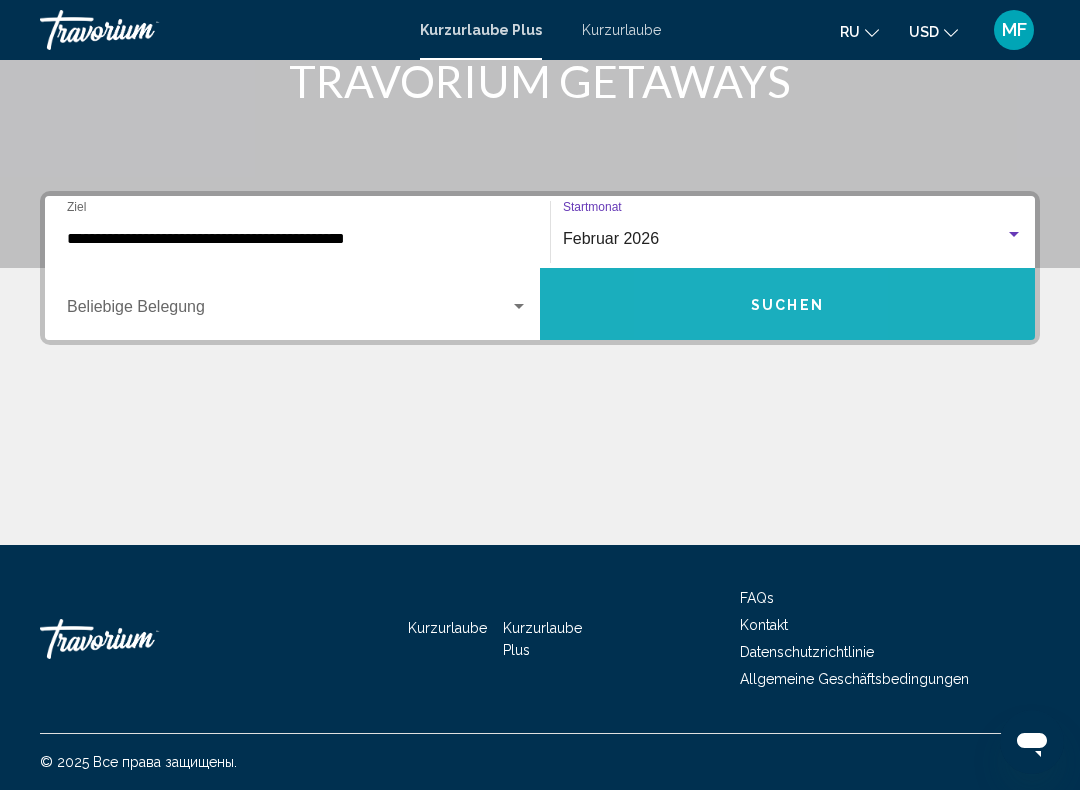 click on "Suchen" at bounding box center (787, 304) 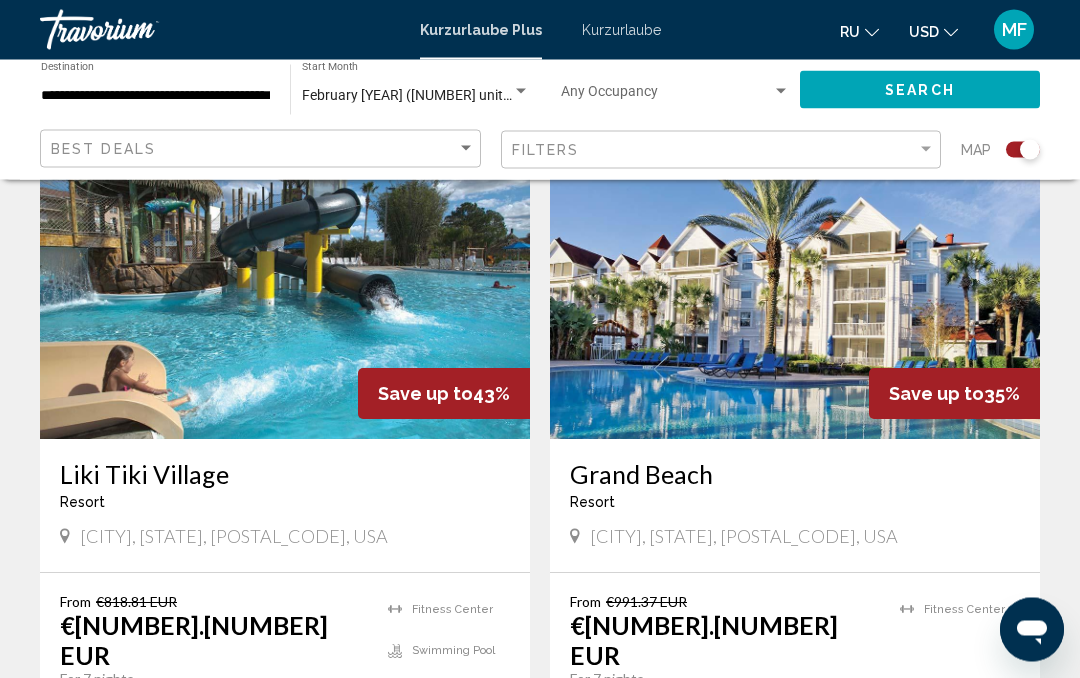 scroll, scrollTop: 1451, scrollLeft: 0, axis: vertical 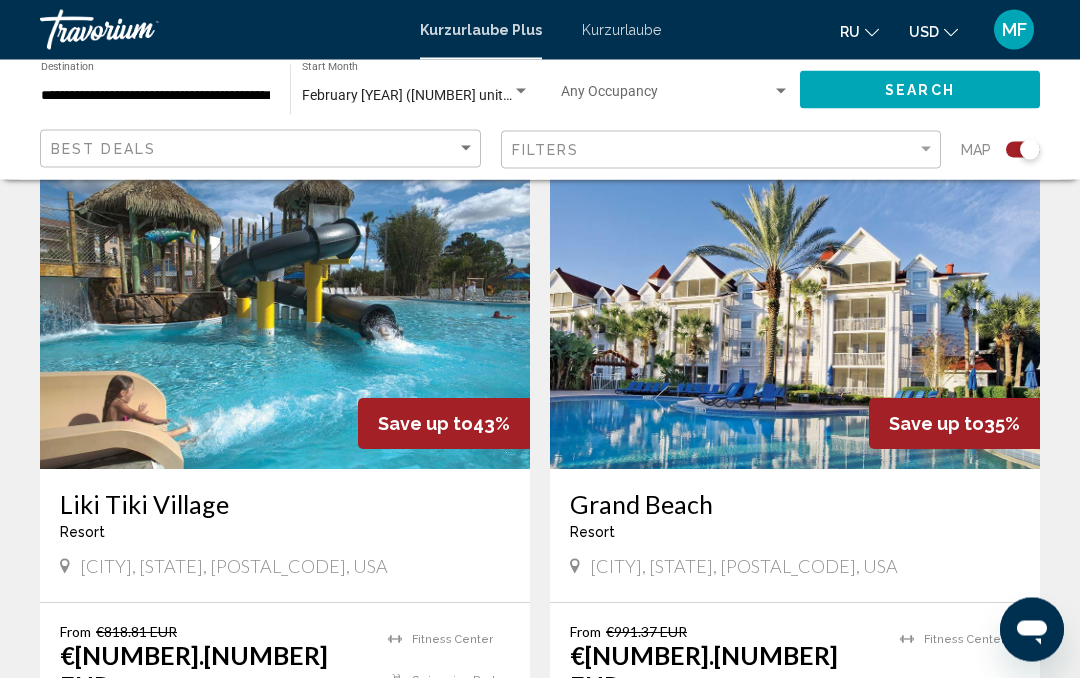 click on "Kurzurlaube" at bounding box center [621, 30] 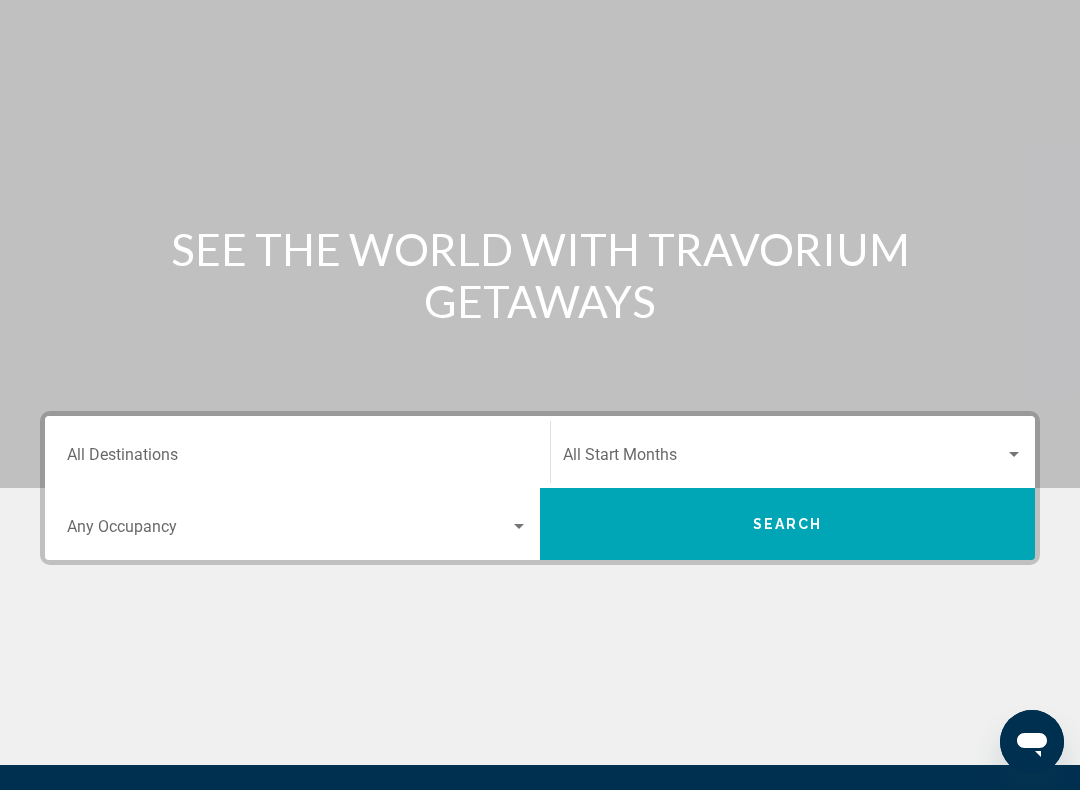 scroll, scrollTop: 122, scrollLeft: 0, axis: vertical 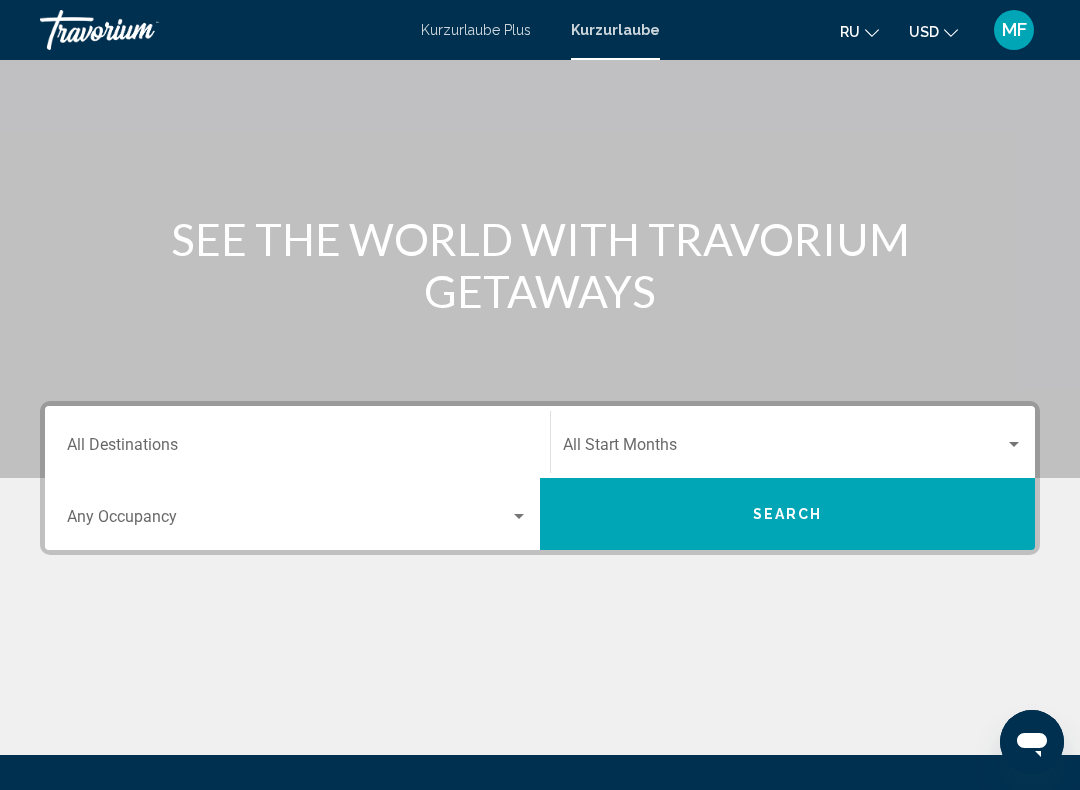 click on "Destination All Destinations" at bounding box center [297, 442] 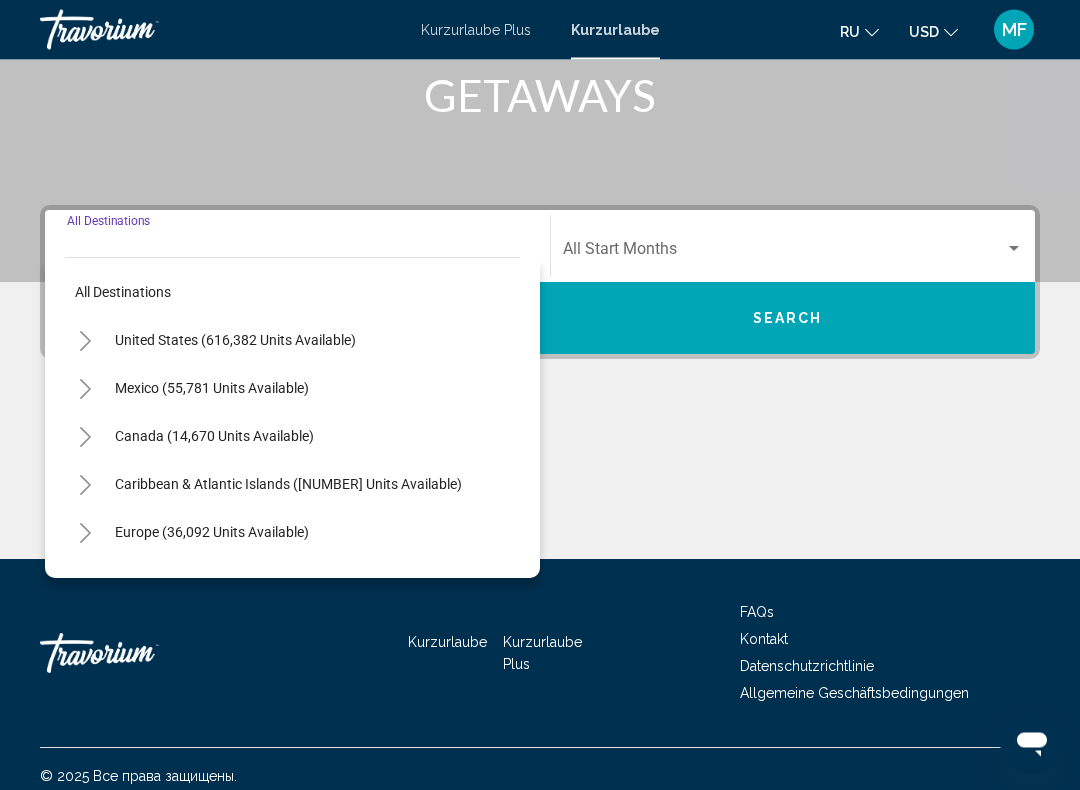 scroll, scrollTop: 332, scrollLeft: 0, axis: vertical 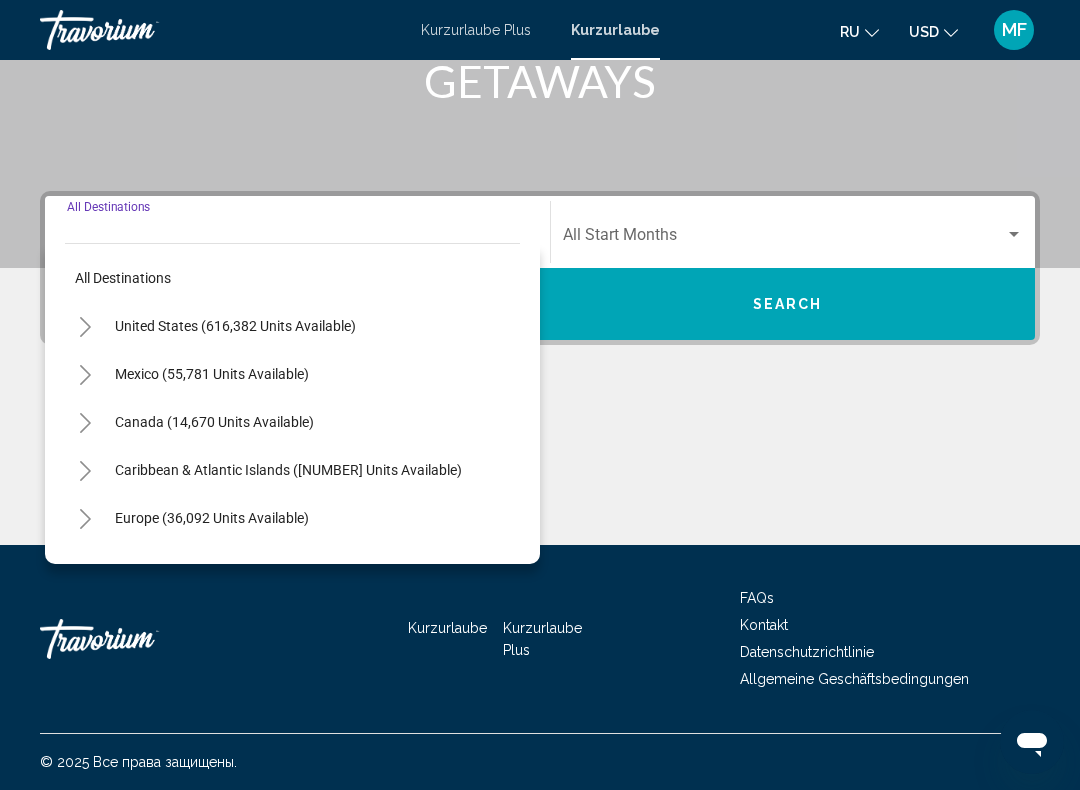 click on "United States (616,382 units available)" at bounding box center (212, 374) 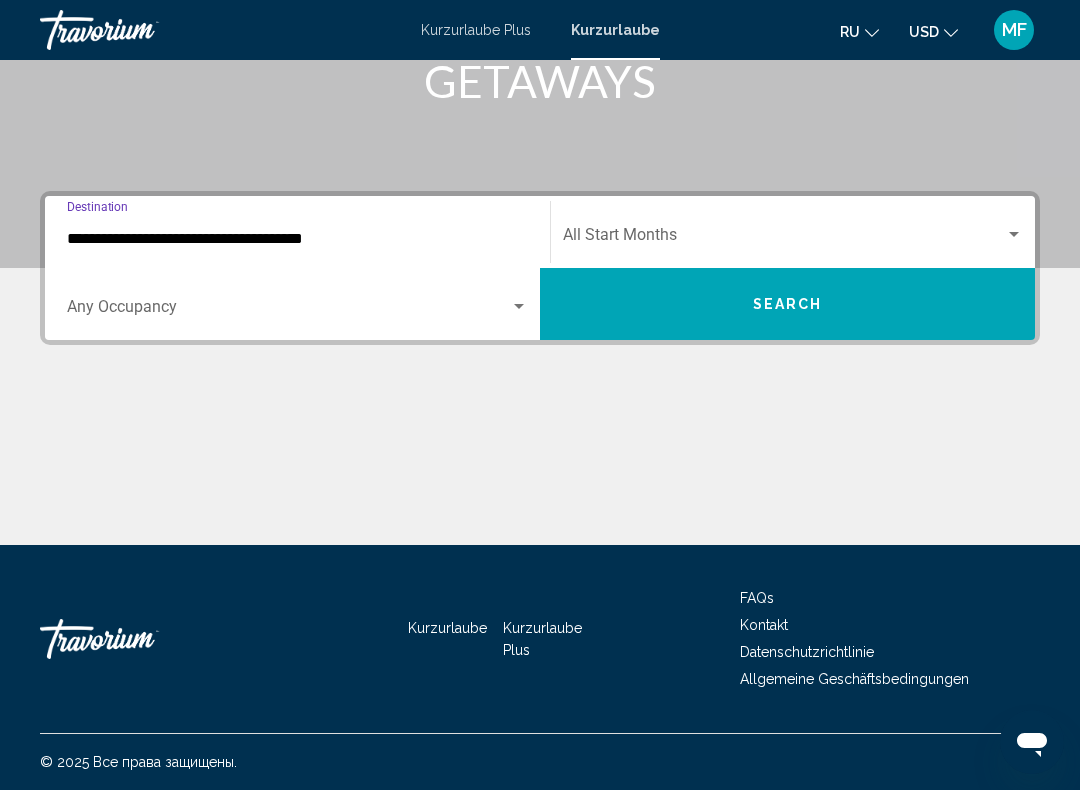 click on "**********" at bounding box center [297, 239] 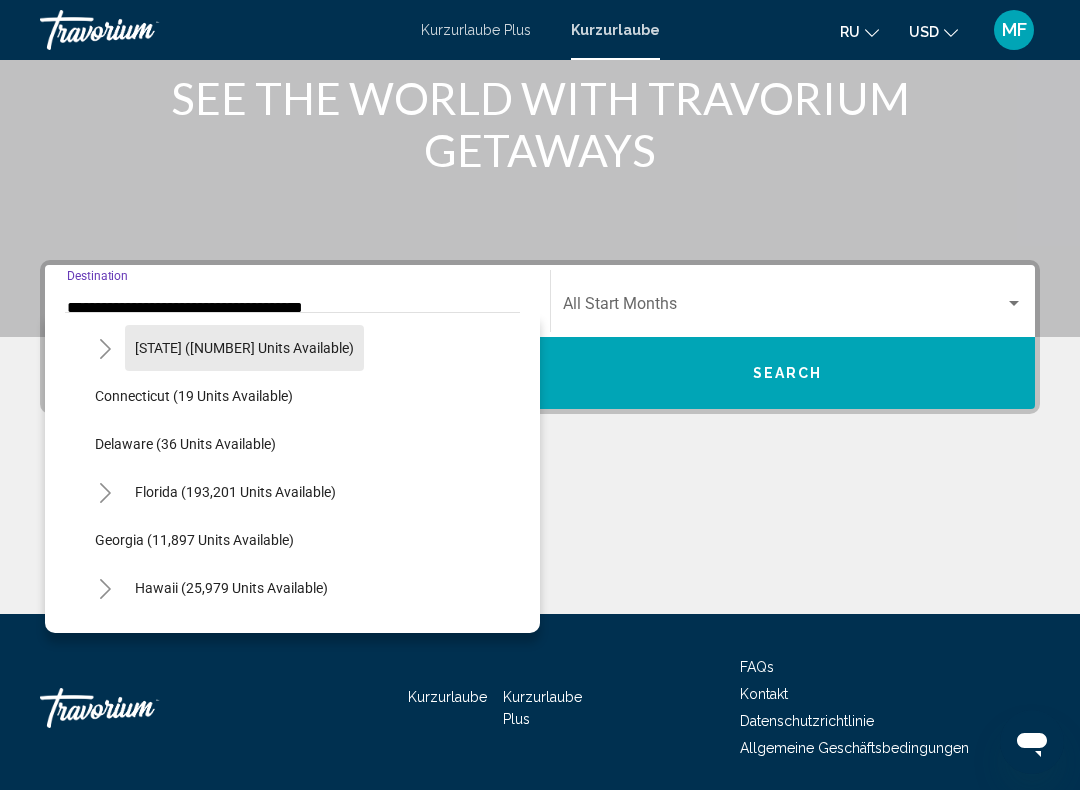 scroll, scrollTop: 241, scrollLeft: 0, axis: vertical 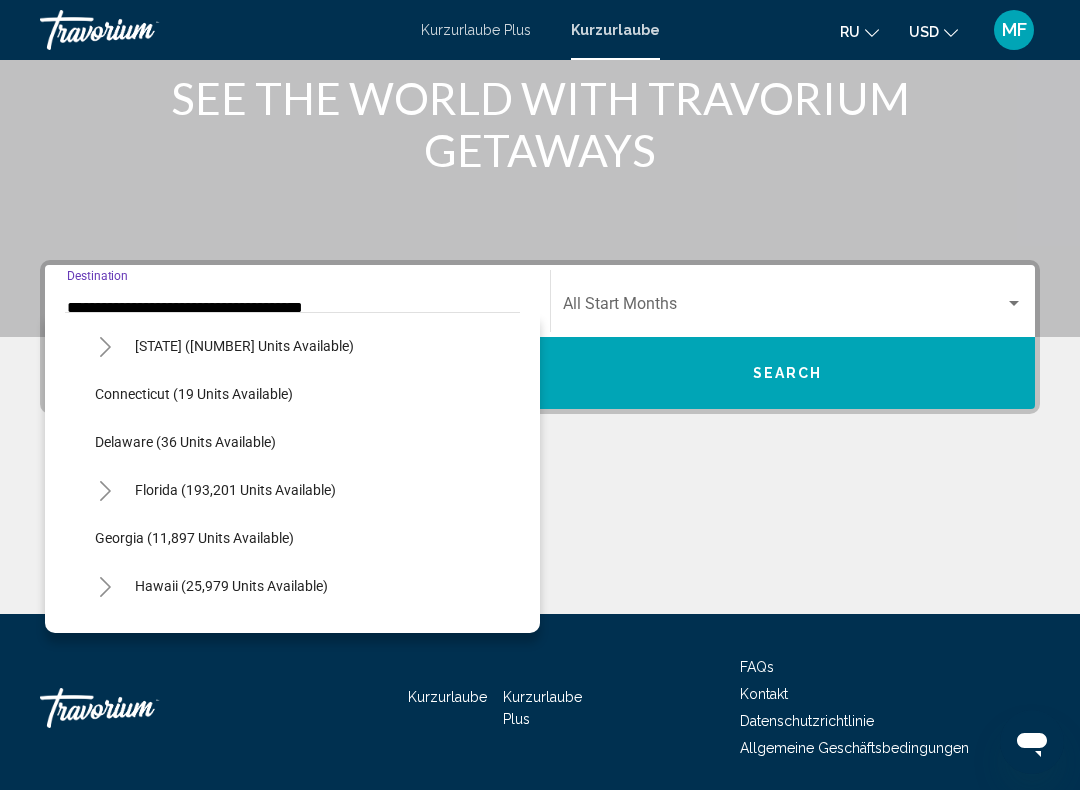 click on "Florida (193,201 units available)" 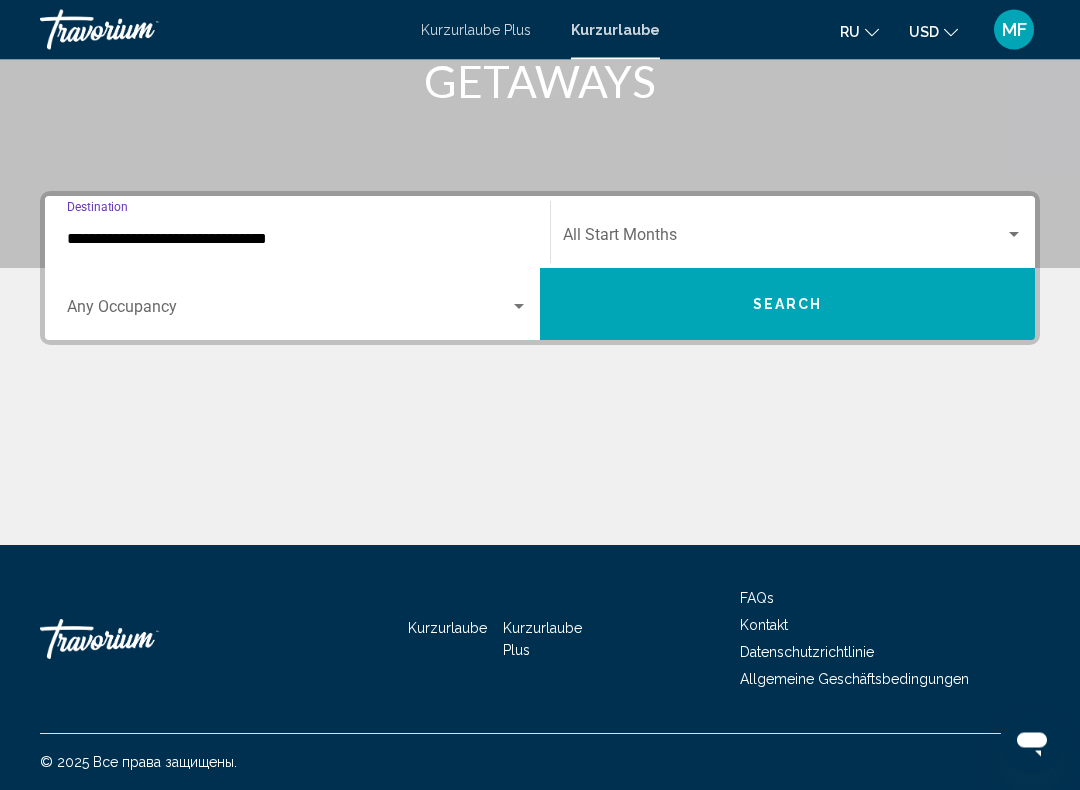 click on "**********" at bounding box center [297, 240] 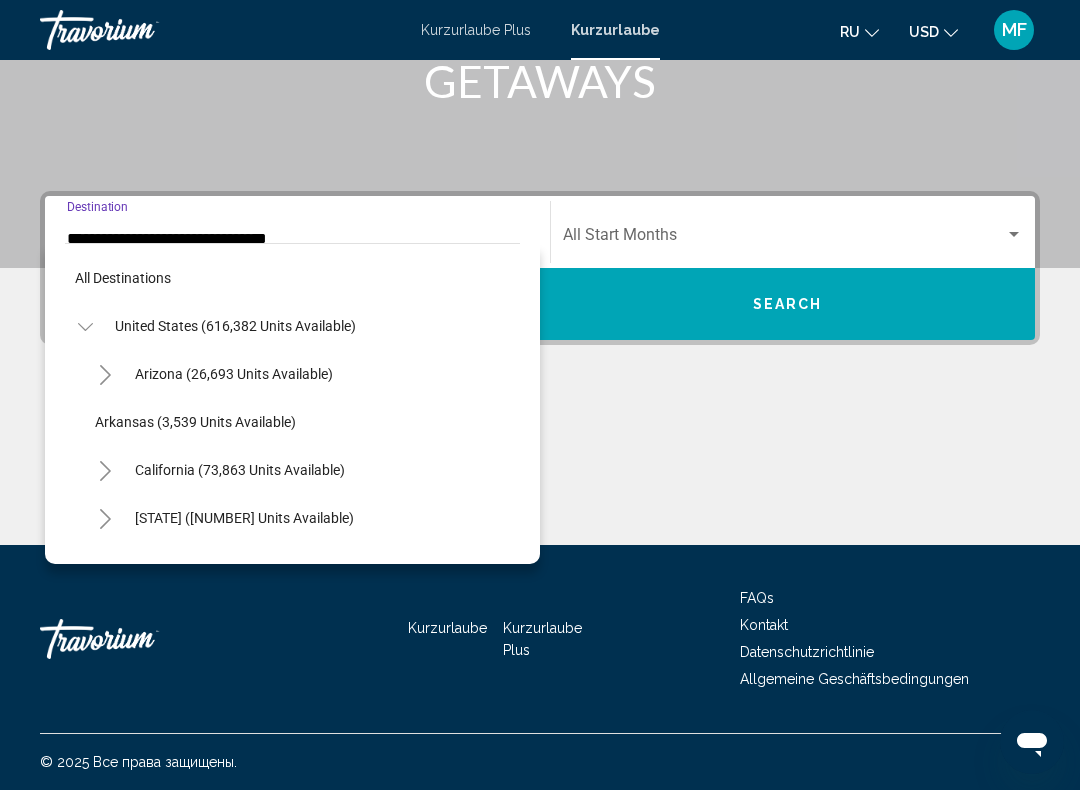 scroll, scrollTop: 263, scrollLeft: 0, axis: vertical 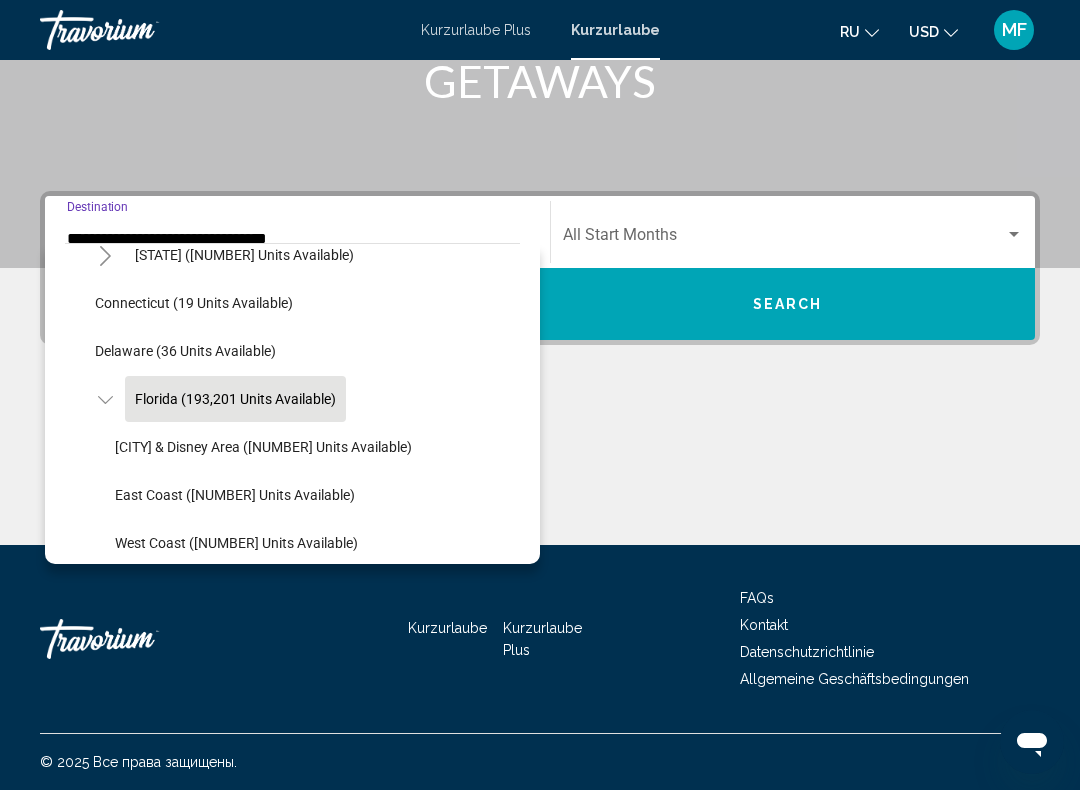click on "[CITY] & Disney Area ([NUMBER] units available)" 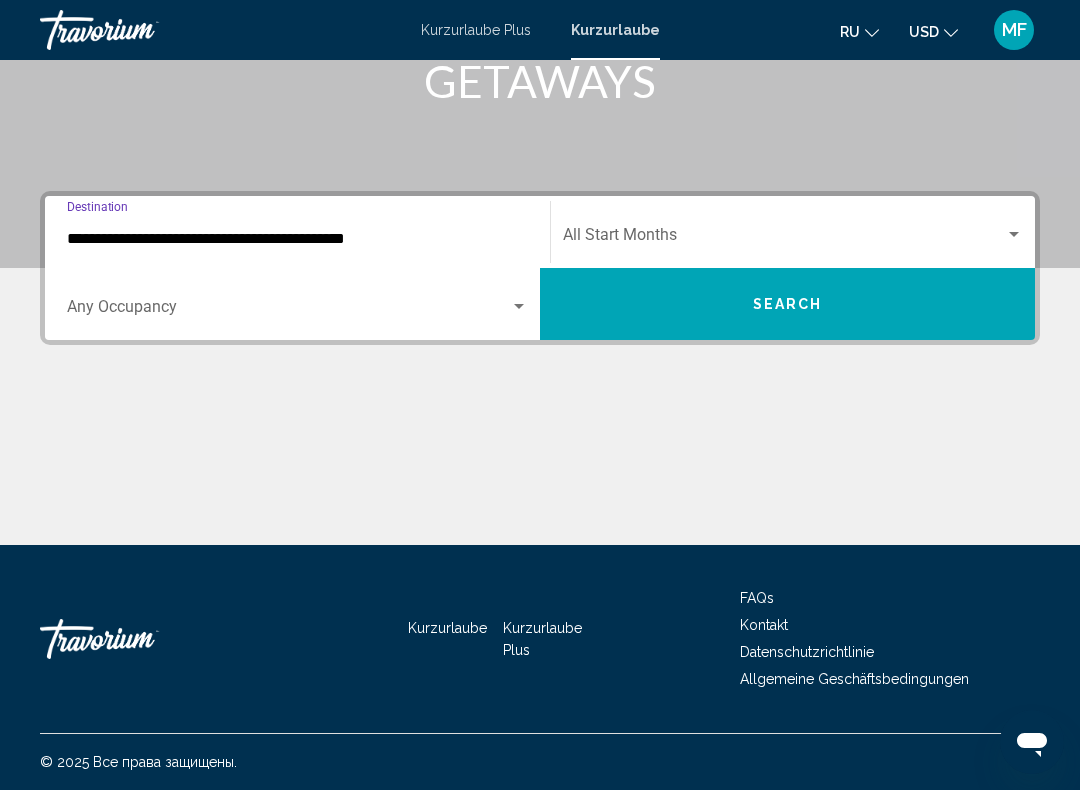 click at bounding box center (784, 239) 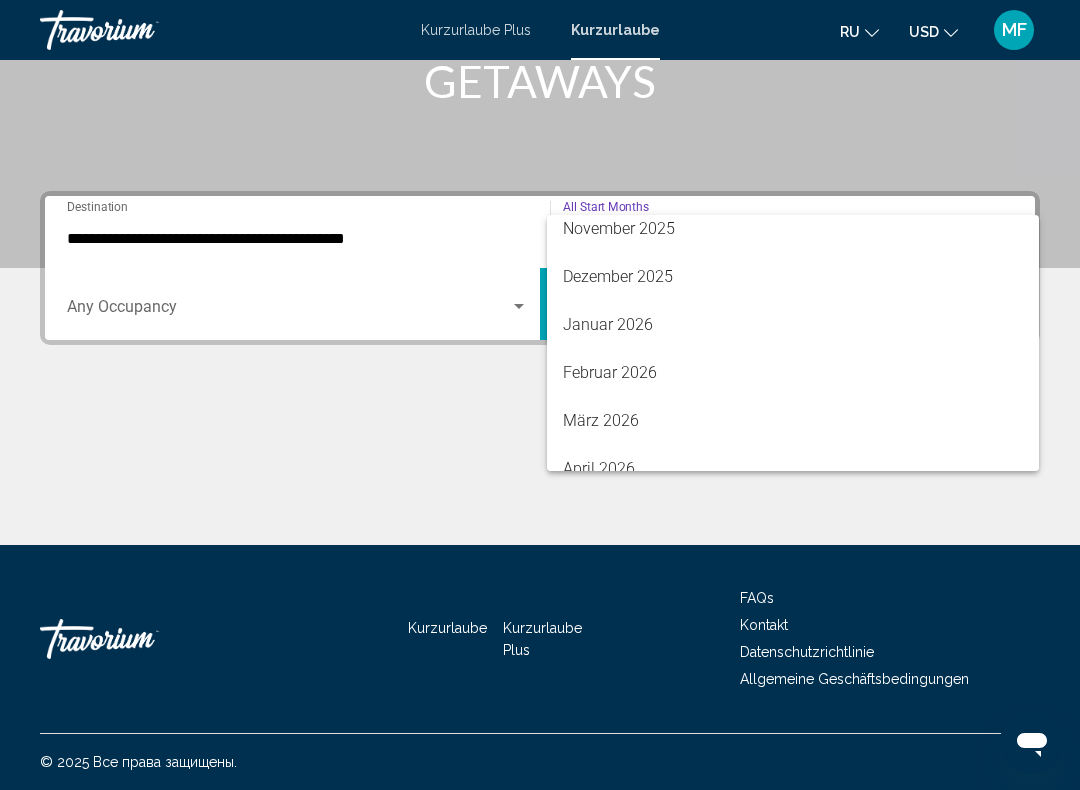 scroll, scrollTop: 203, scrollLeft: 0, axis: vertical 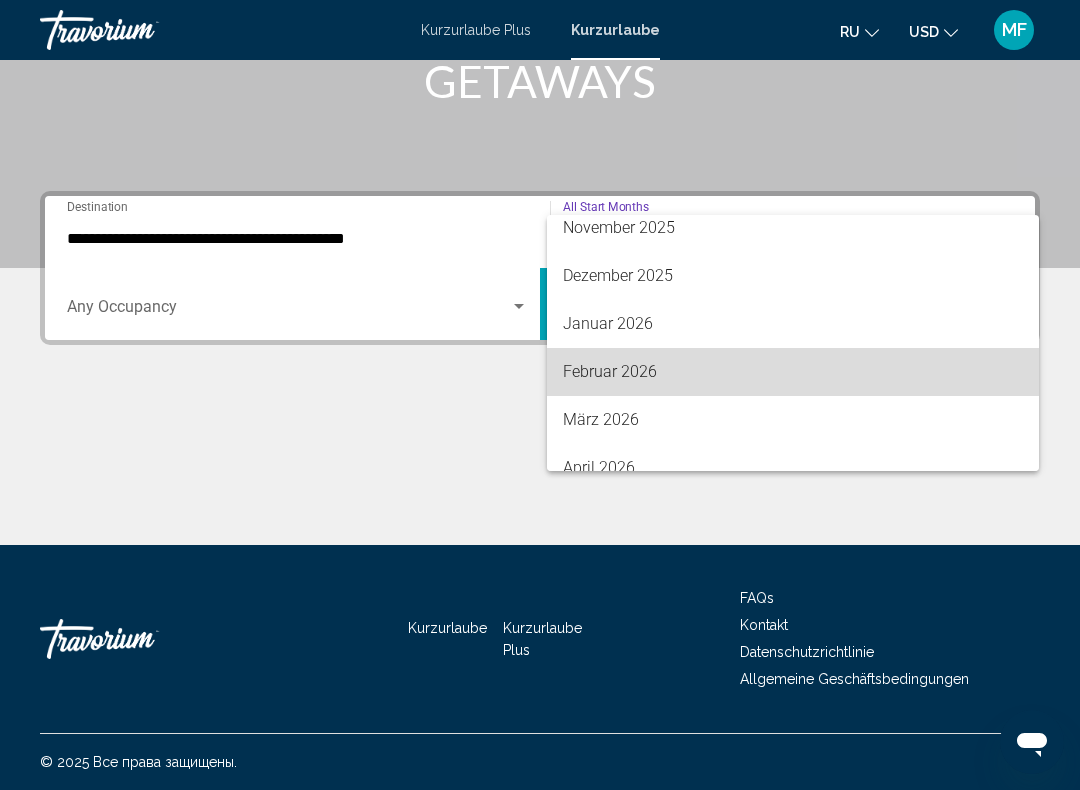 click on "Februar 2026" at bounding box center [610, 371] 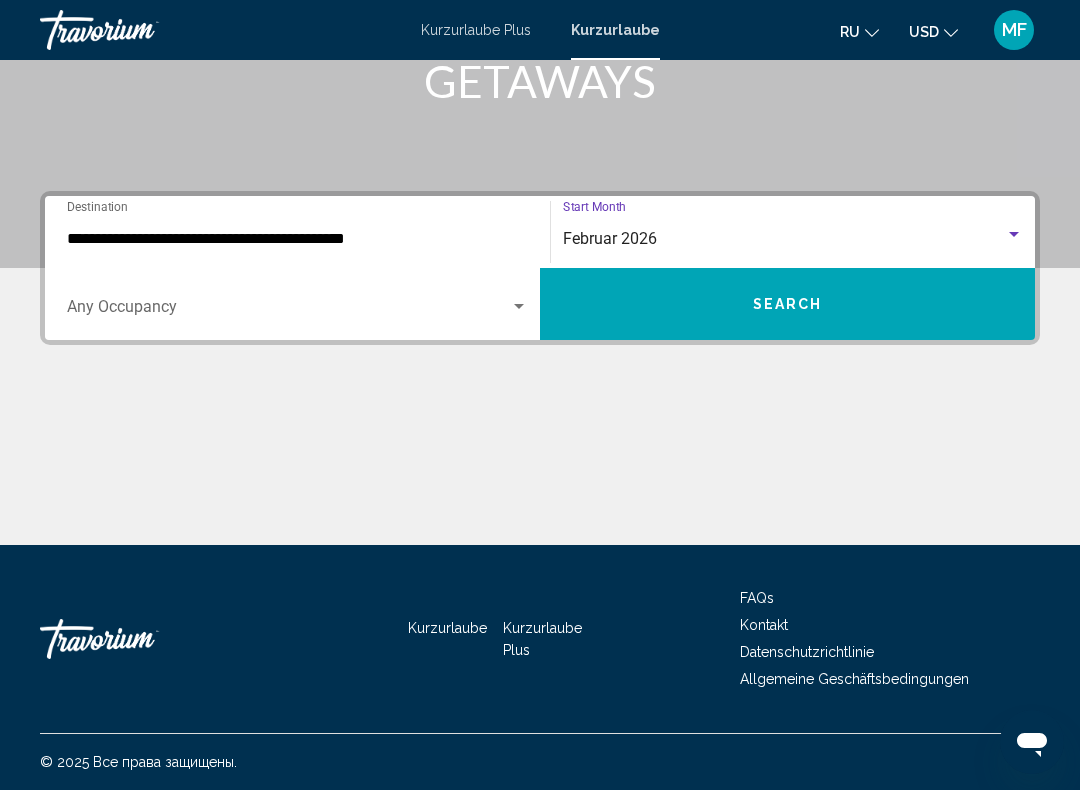 click at bounding box center (288, 311) 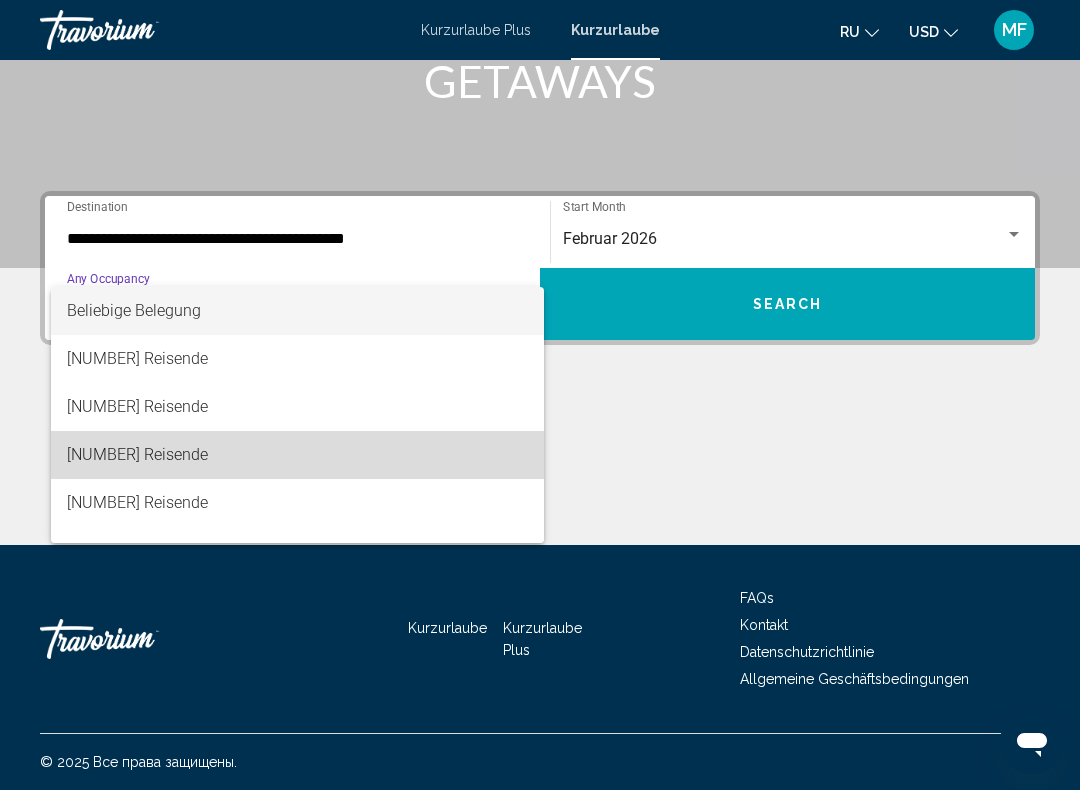 click on "[NUMBER] Reisende" at bounding box center (297, 455) 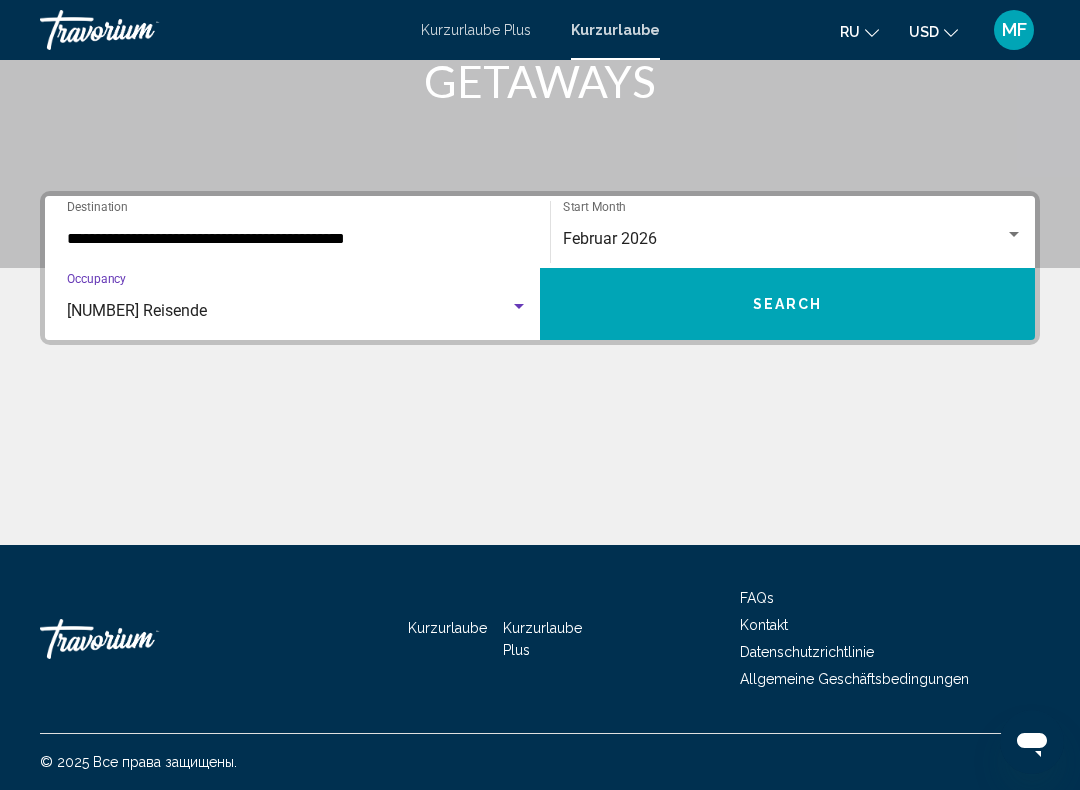 click on "Search" at bounding box center (788, 305) 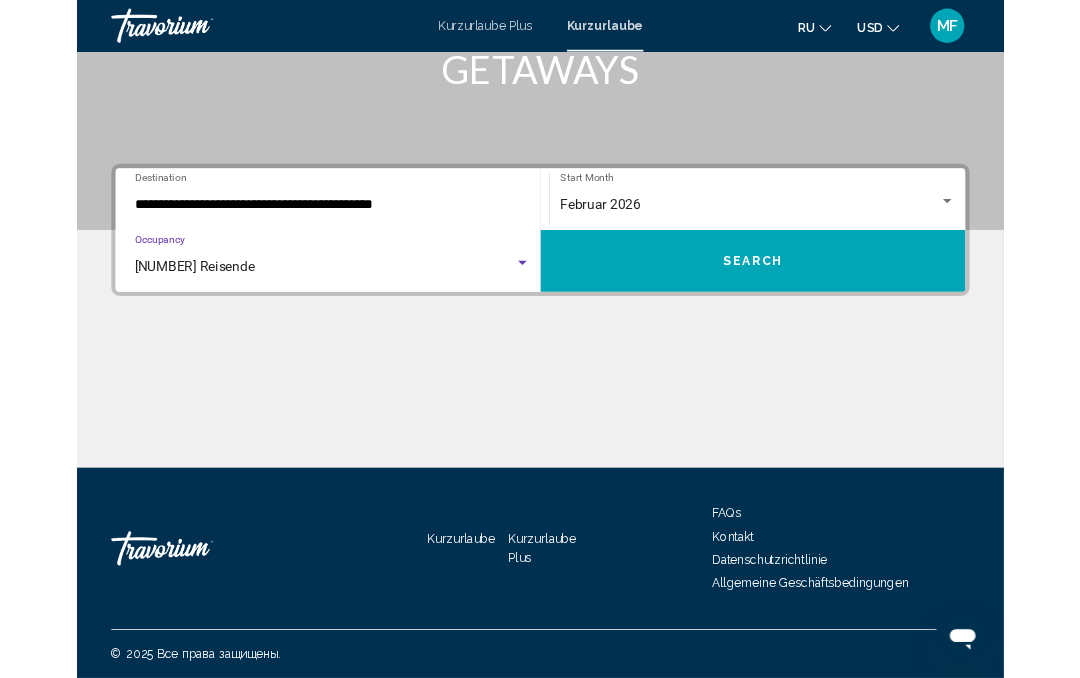 scroll, scrollTop: 0, scrollLeft: 0, axis: both 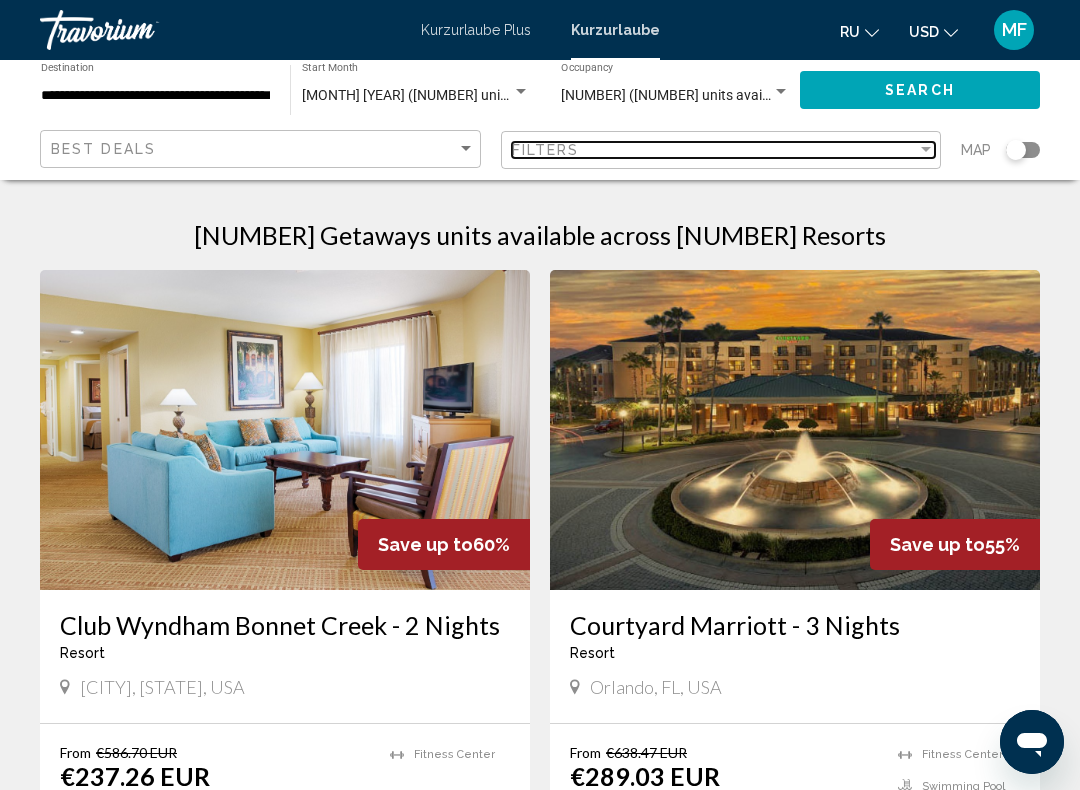 click at bounding box center [926, 150] 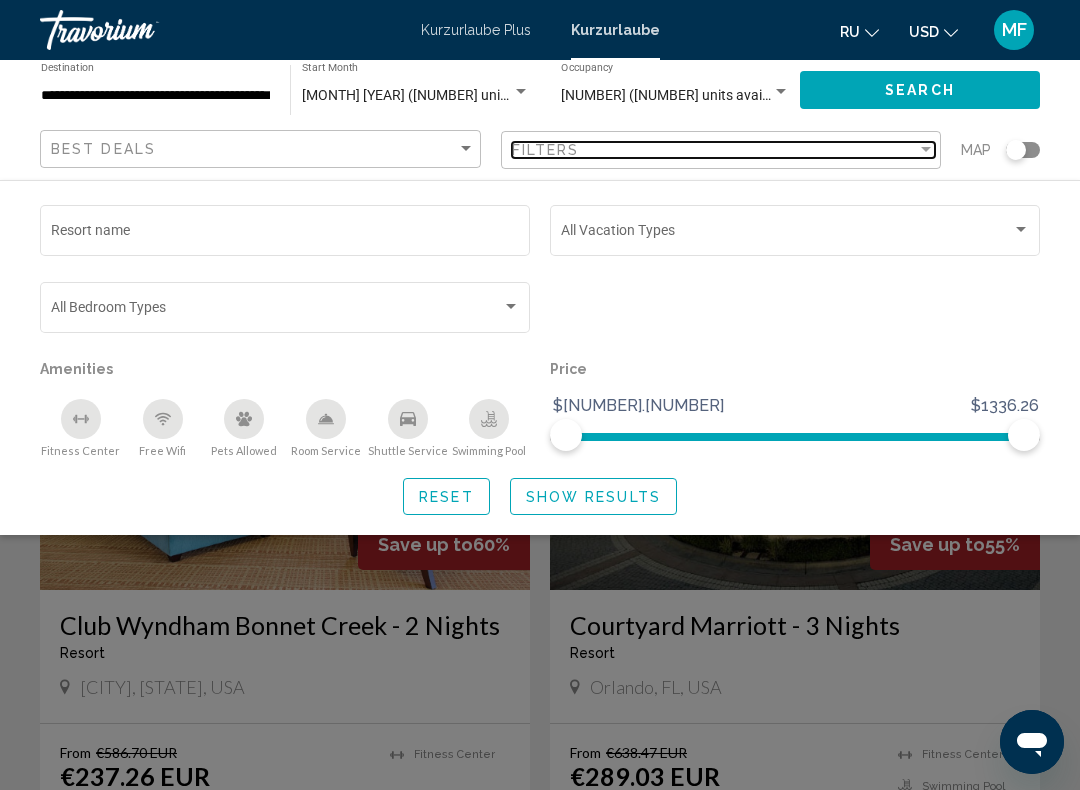click on "Filters" at bounding box center (715, 150) 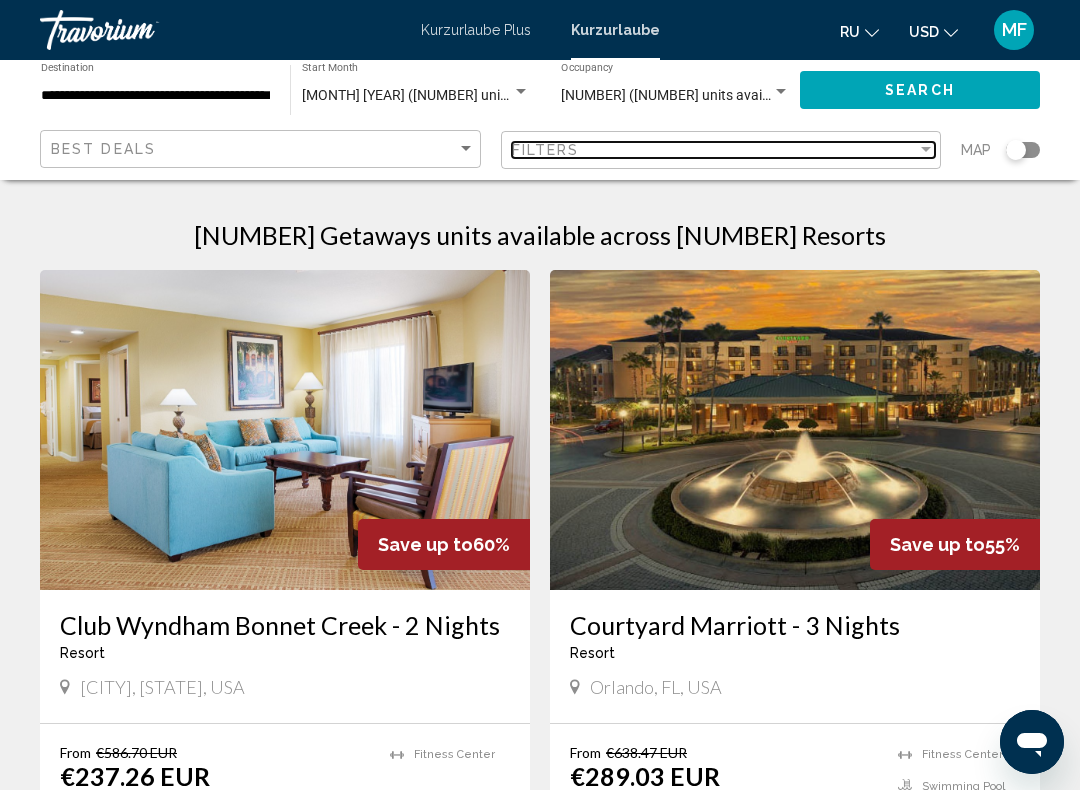 click at bounding box center (926, 150) 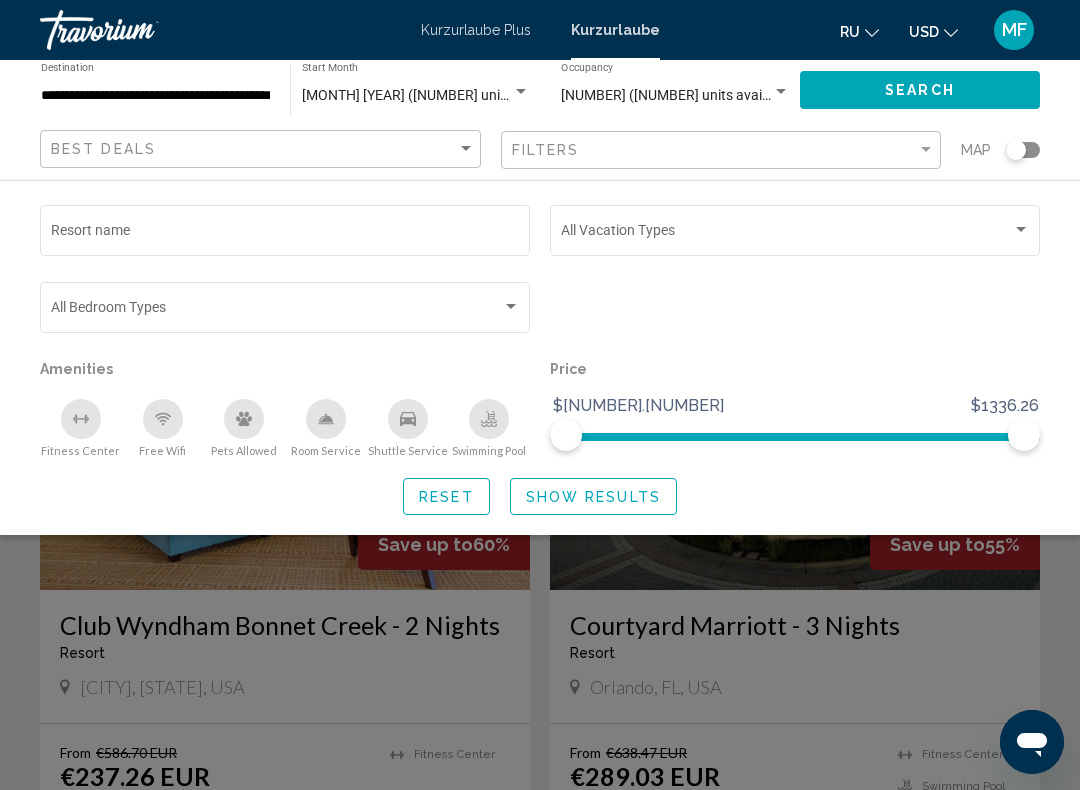 click on "Vacation Types All Vacation Types" 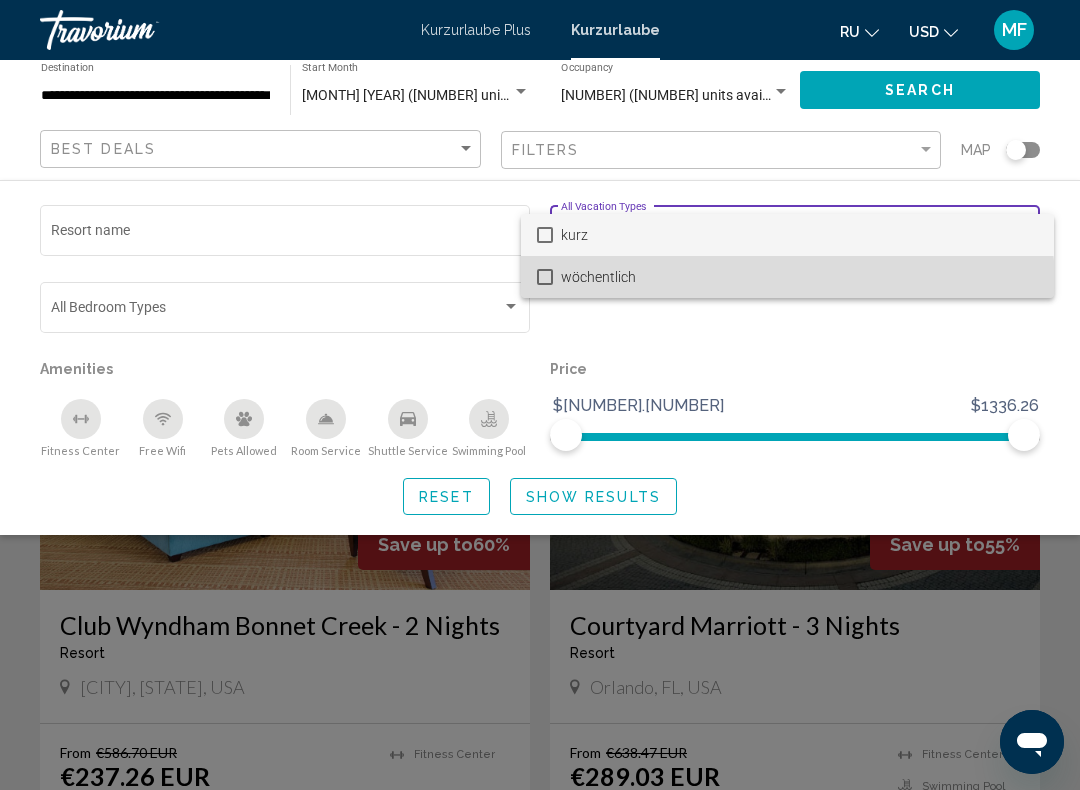 click on "wöchentlich" at bounding box center (799, 277) 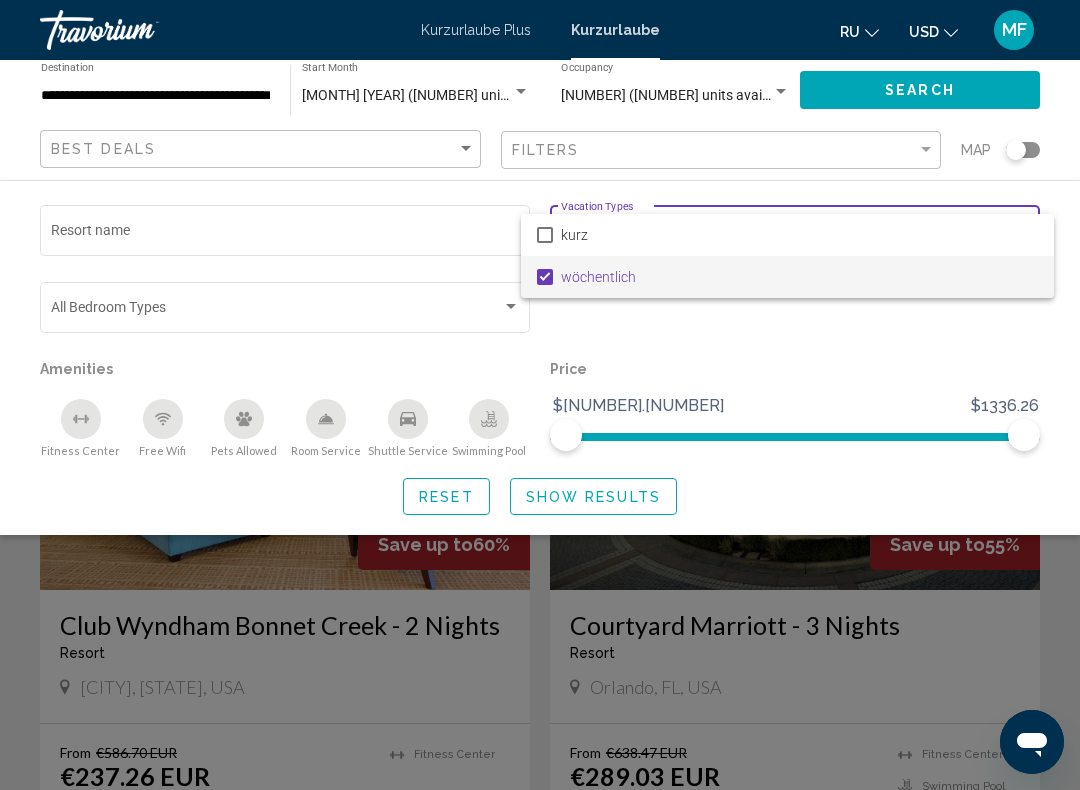 click at bounding box center [540, 395] 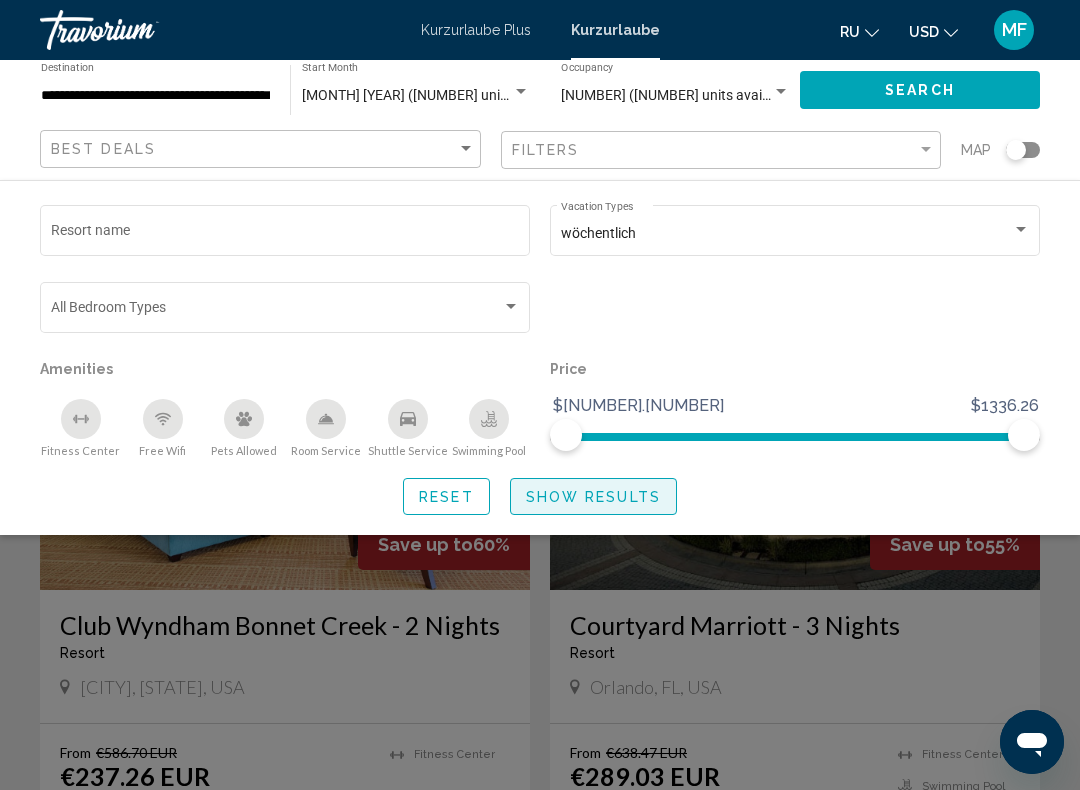 click on "Show Results" 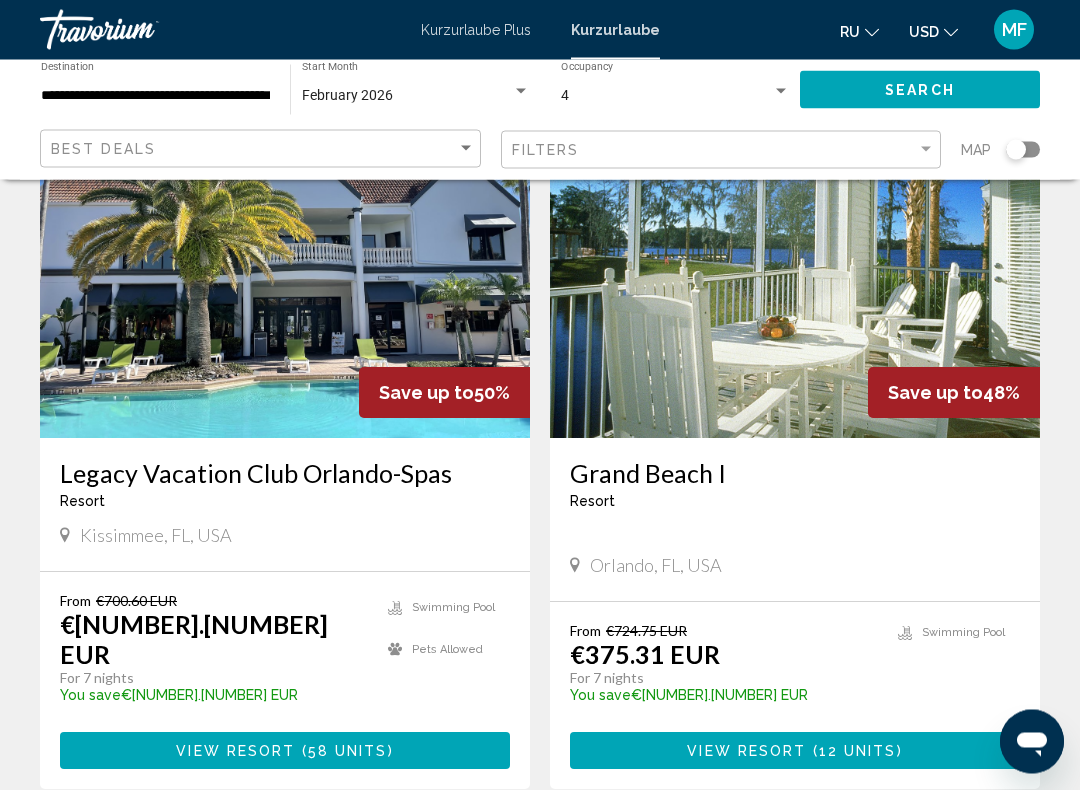 scroll, scrollTop: 152, scrollLeft: 0, axis: vertical 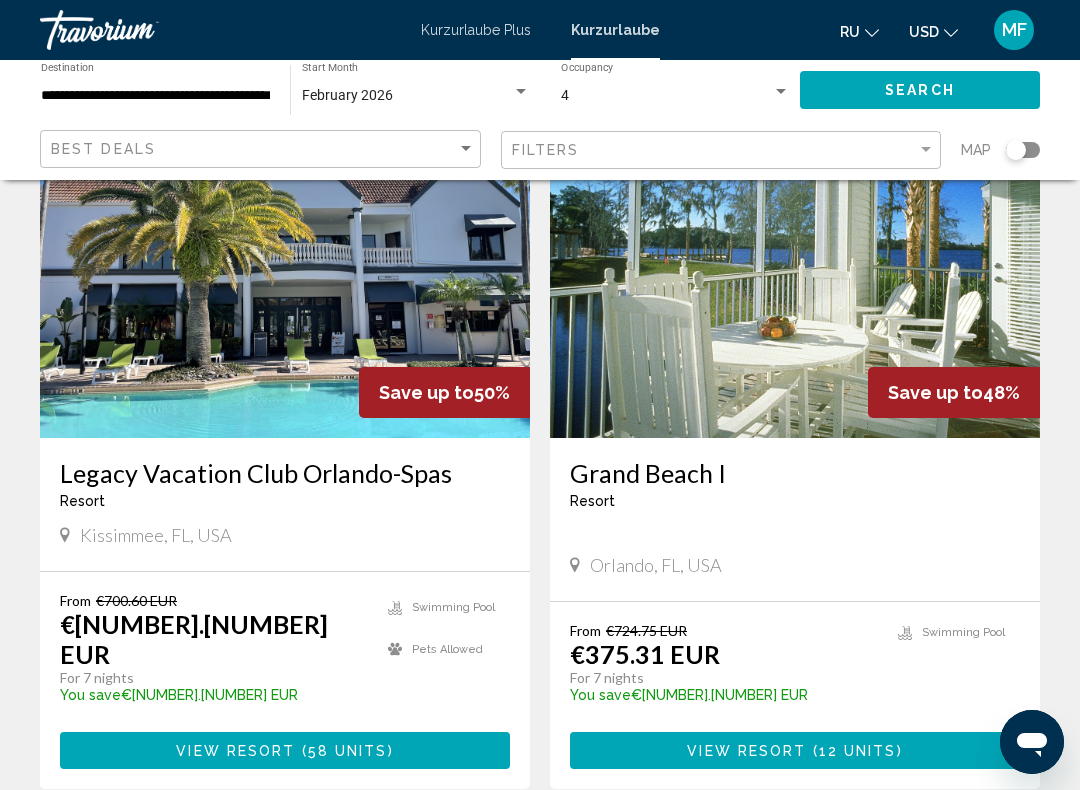 click at bounding box center (285, 278) 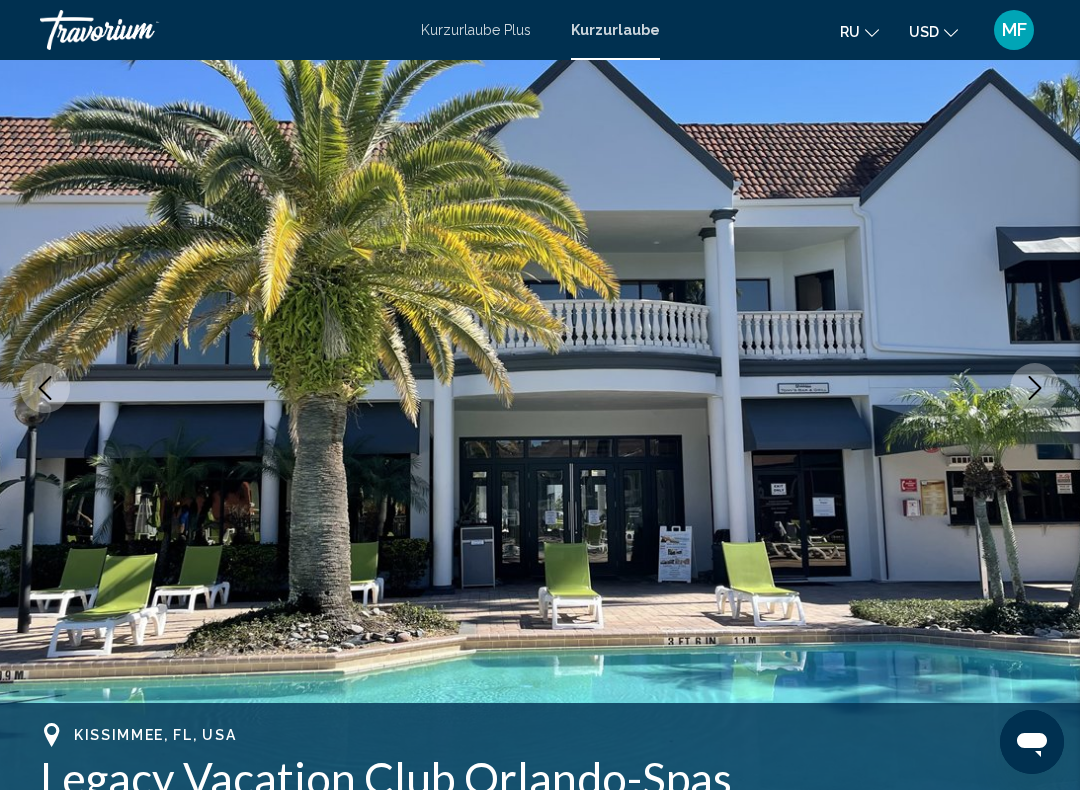scroll, scrollTop: 148, scrollLeft: 0, axis: vertical 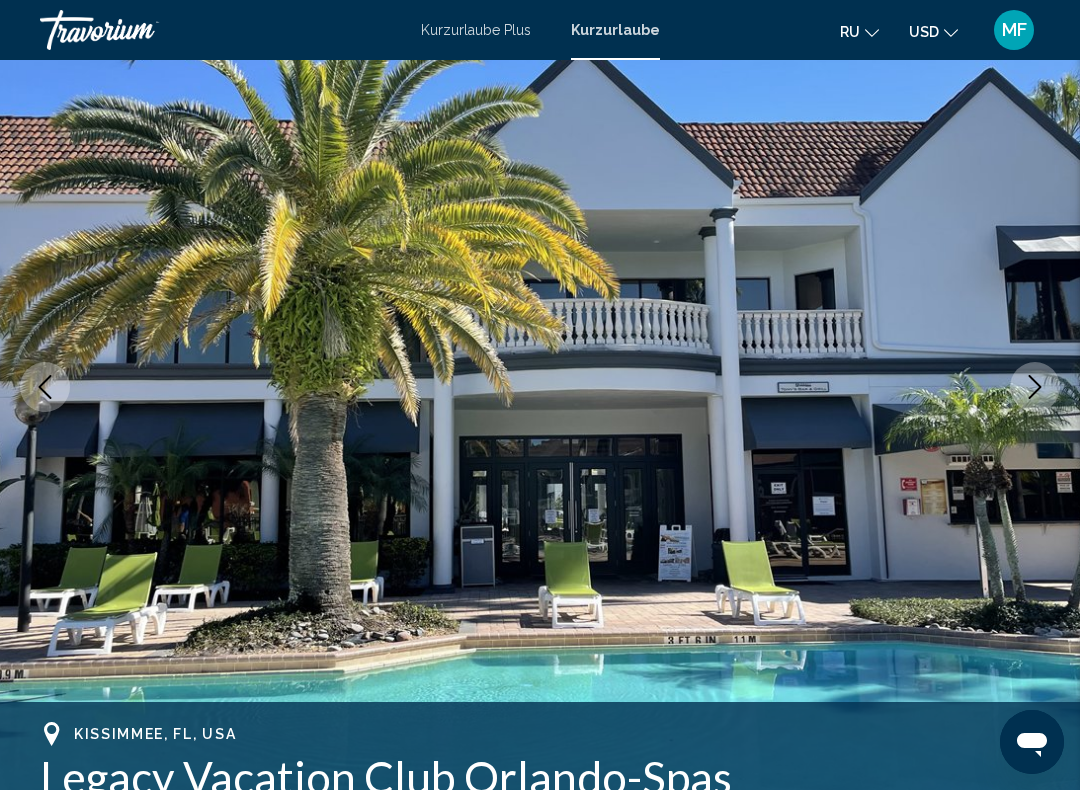 click 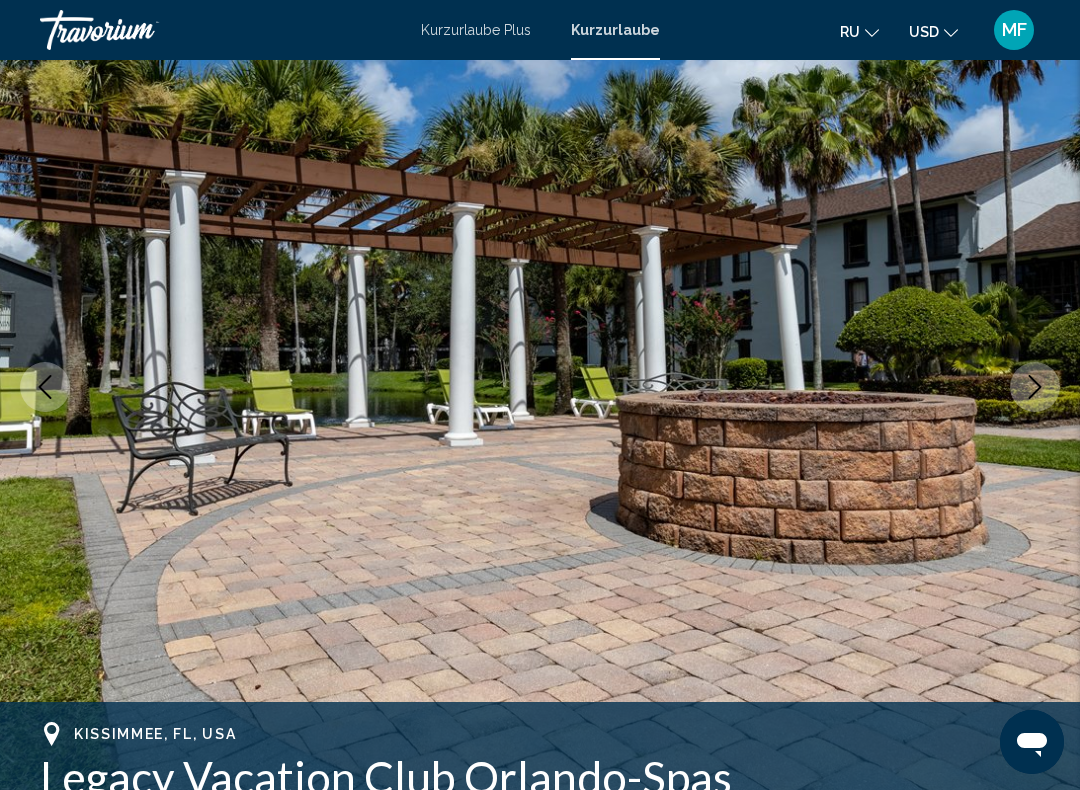 click 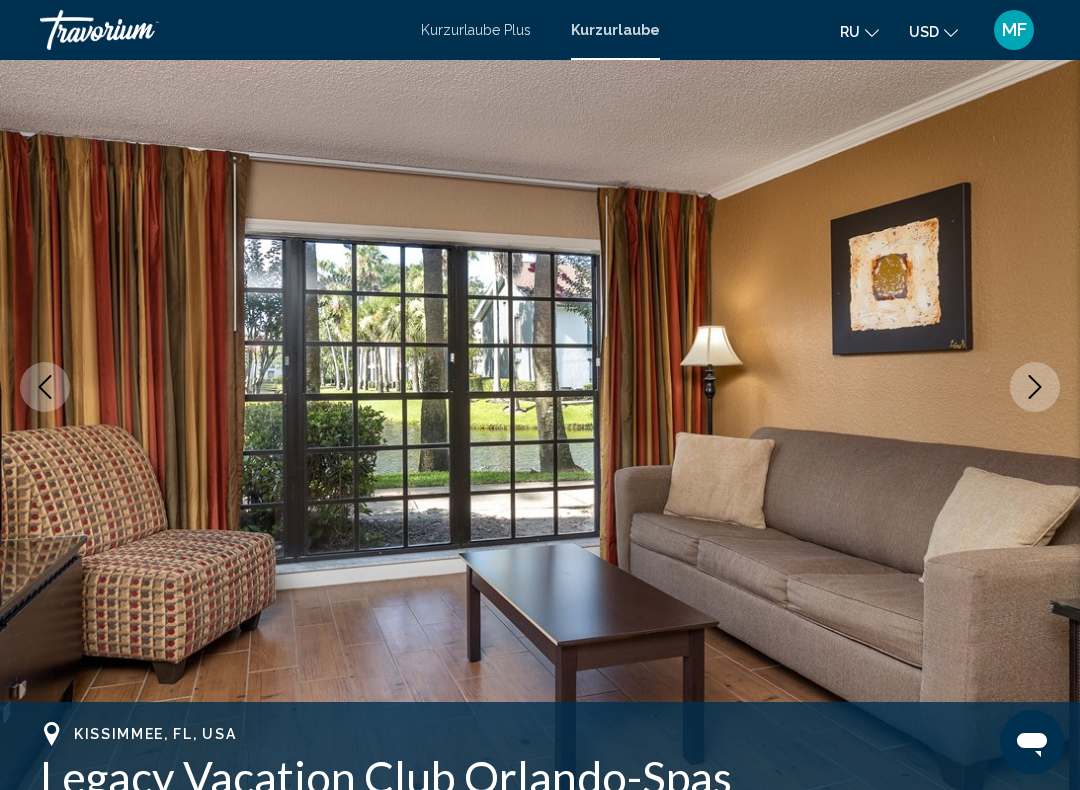 click 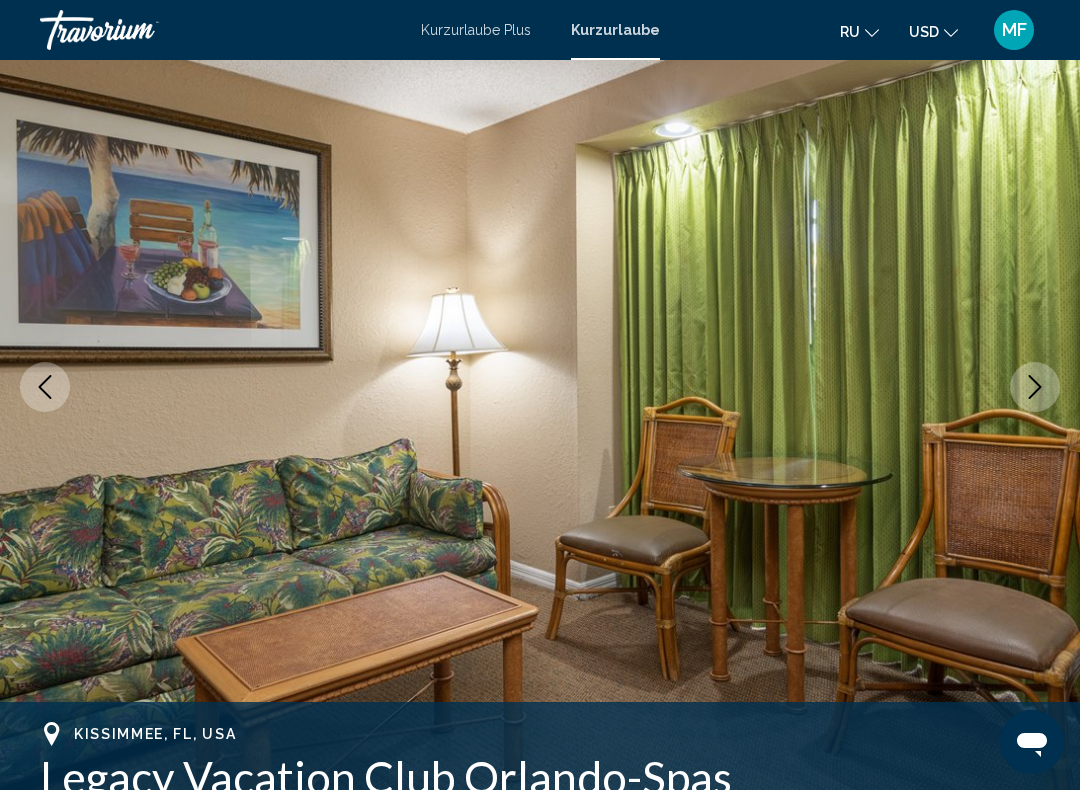click 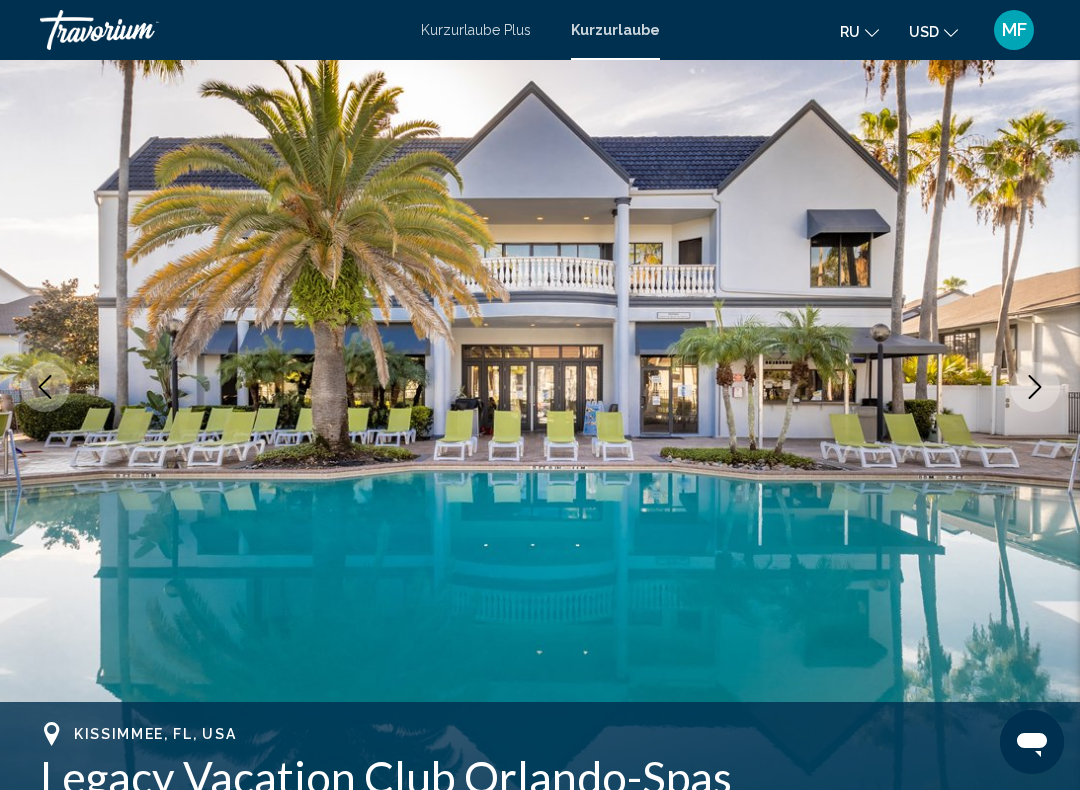 click 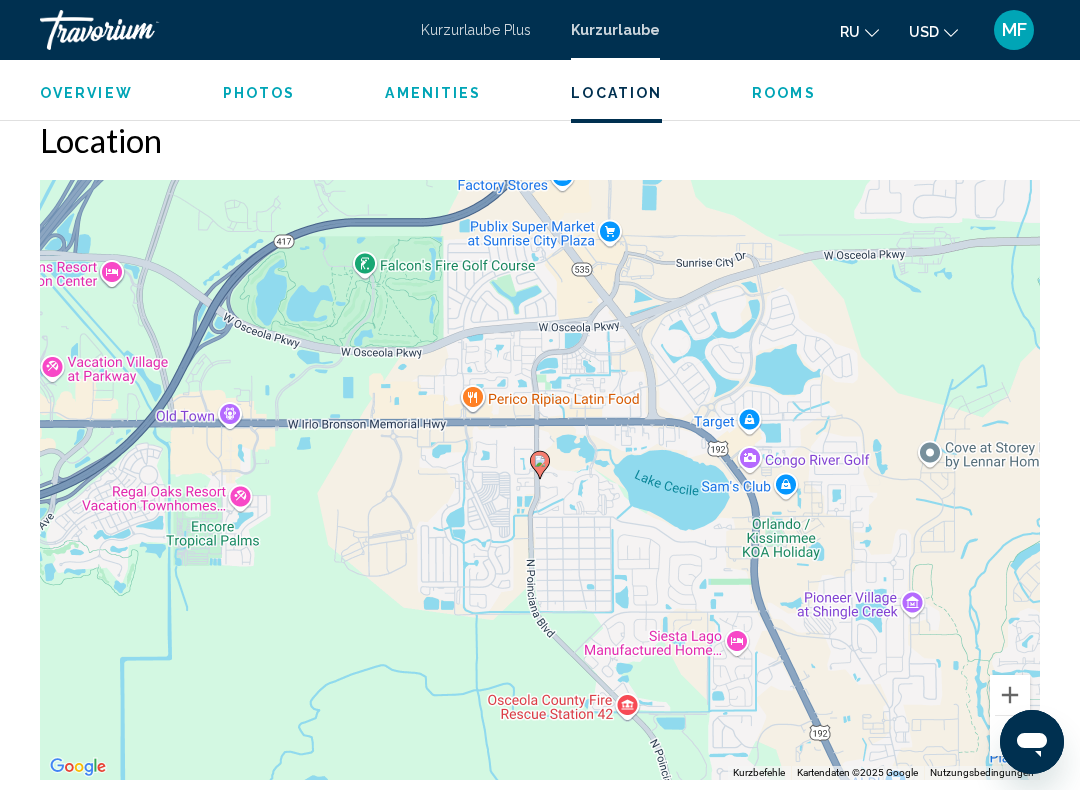 scroll, scrollTop: 3652, scrollLeft: 0, axis: vertical 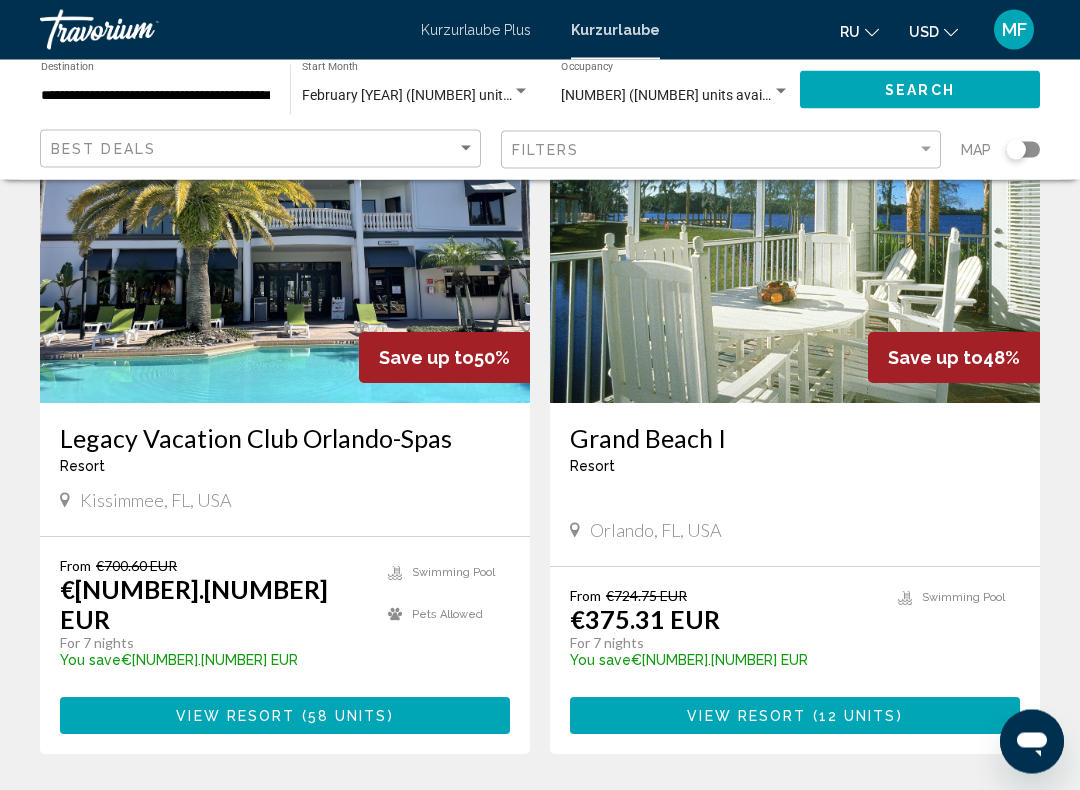 click at bounding box center (795, 244) 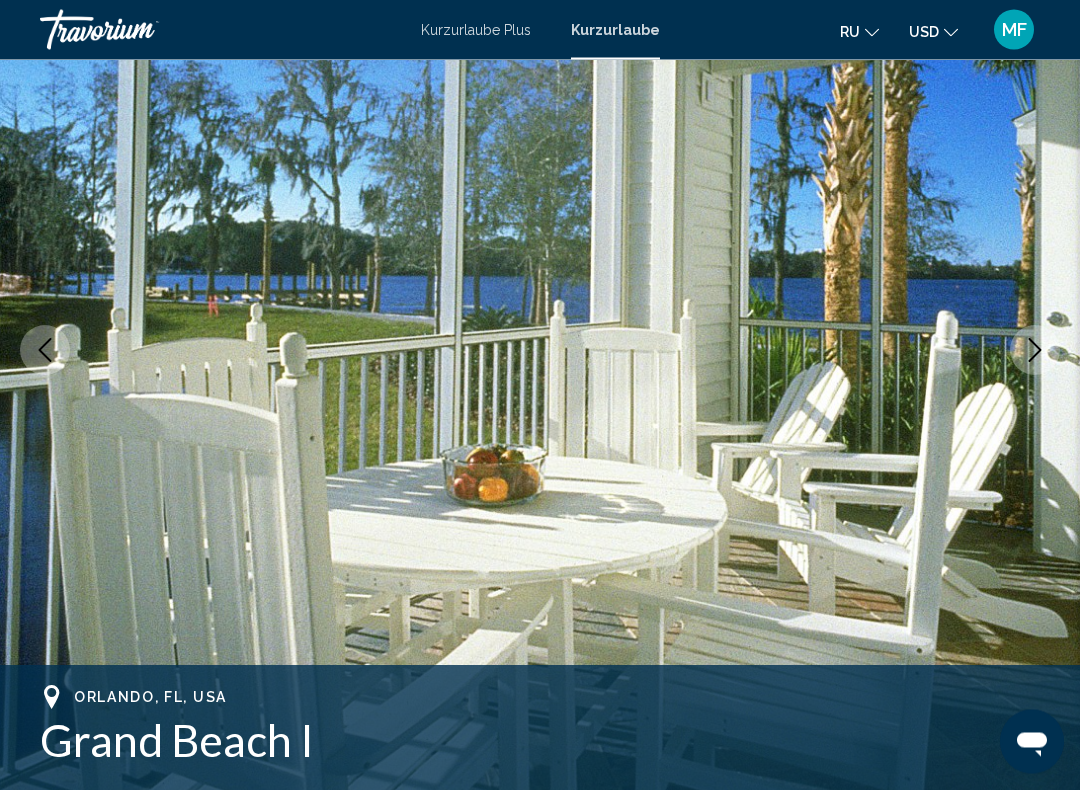 scroll, scrollTop: 185, scrollLeft: 0, axis: vertical 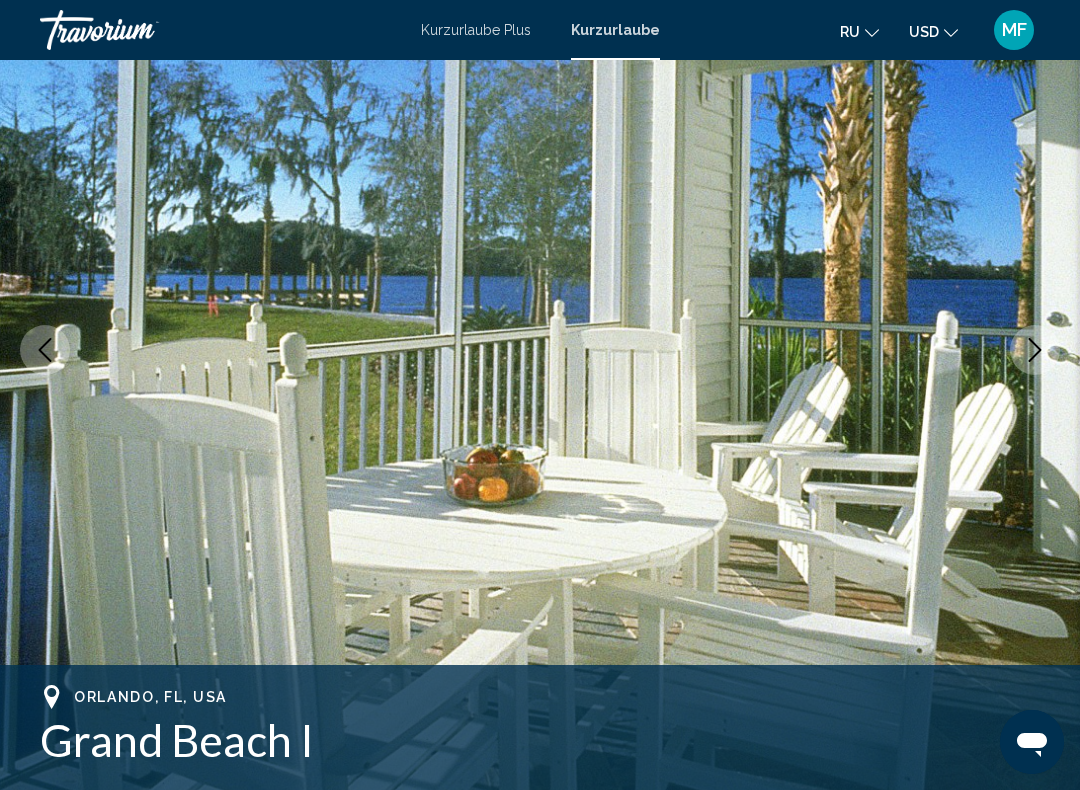 click 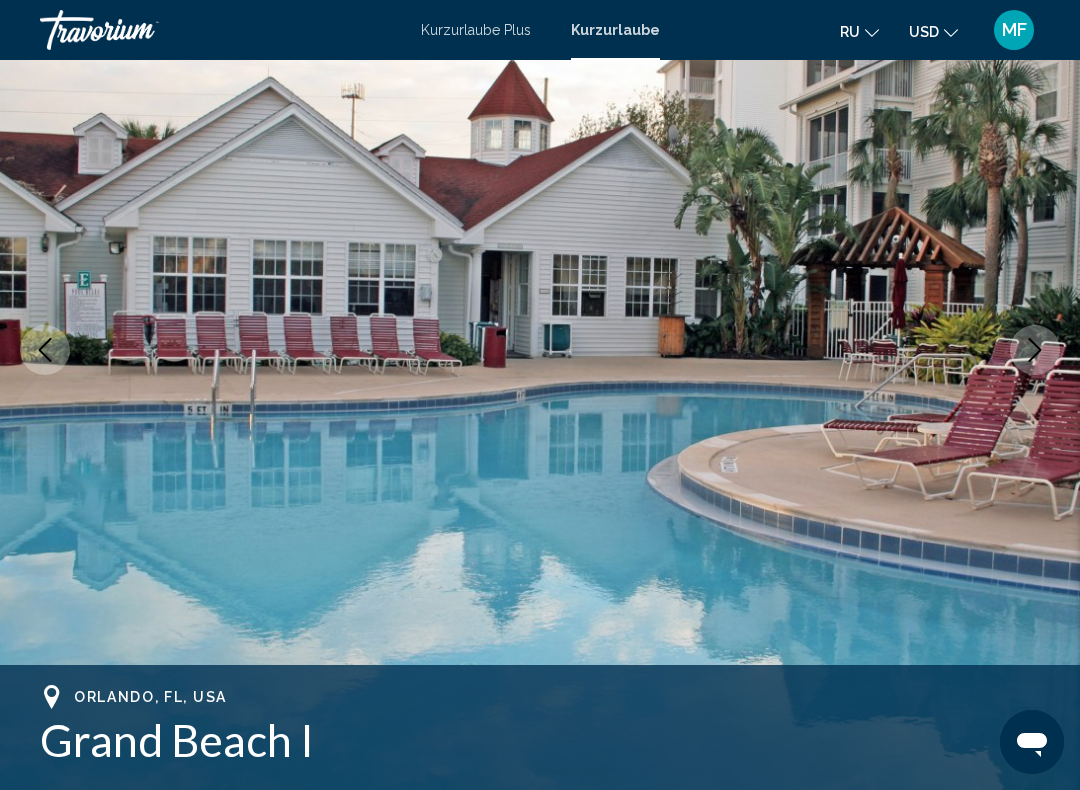click 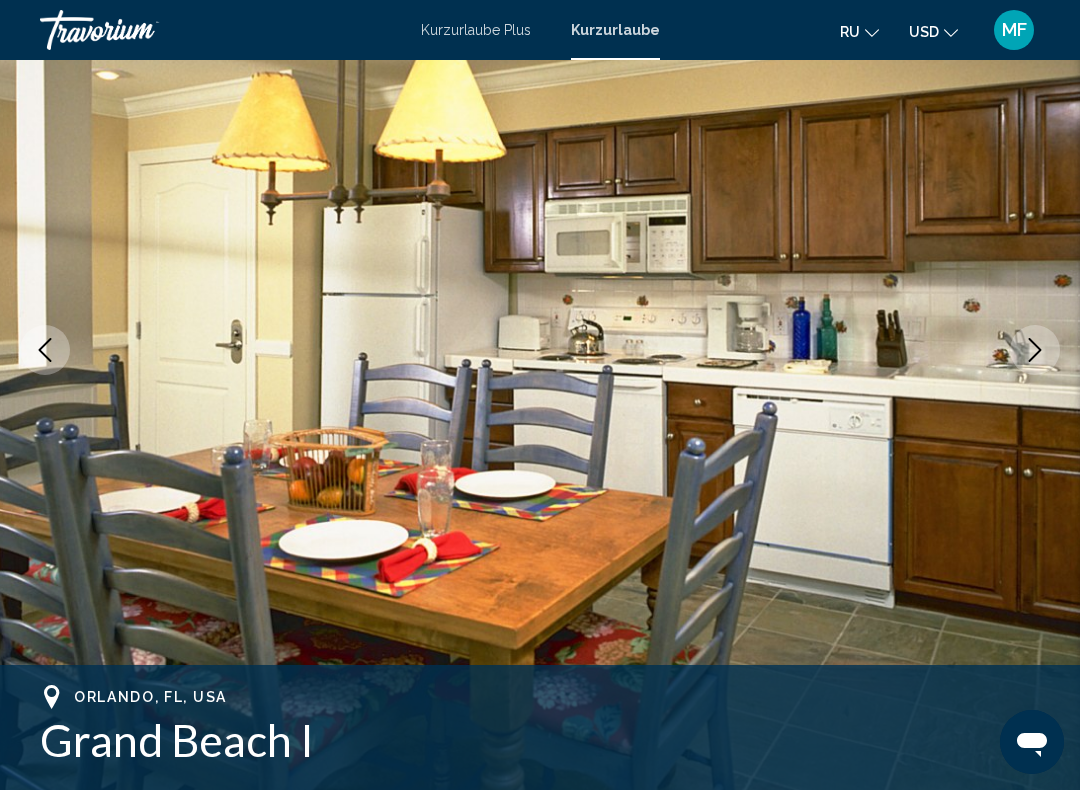 click at bounding box center [1035, 350] 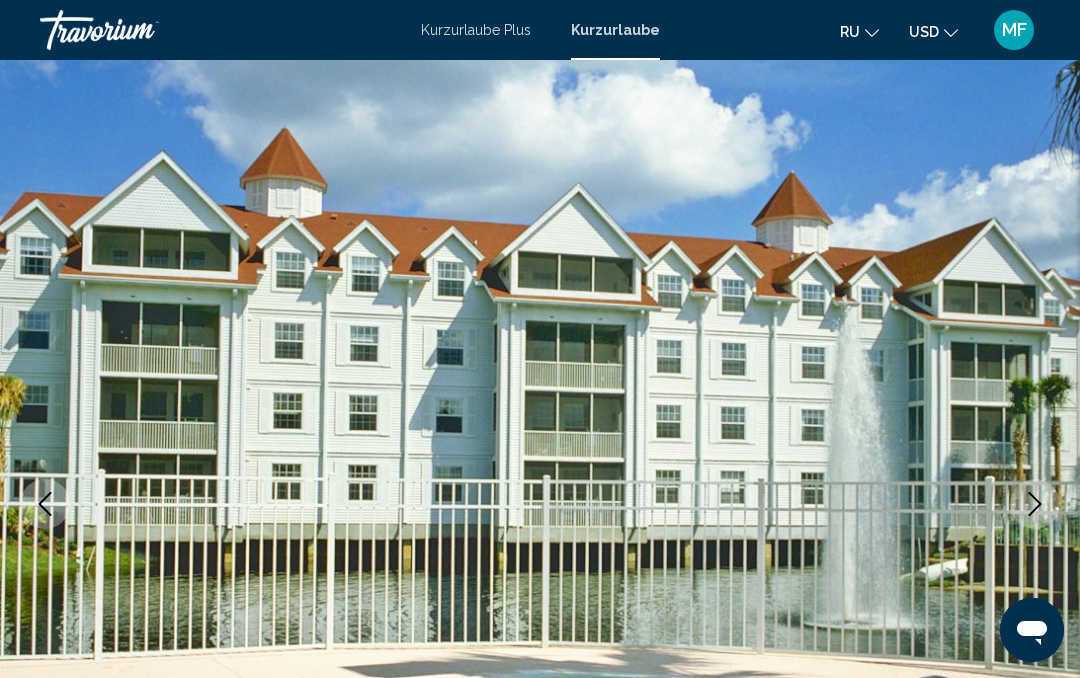 scroll, scrollTop: 0, scrollLeft: 0, axis: both 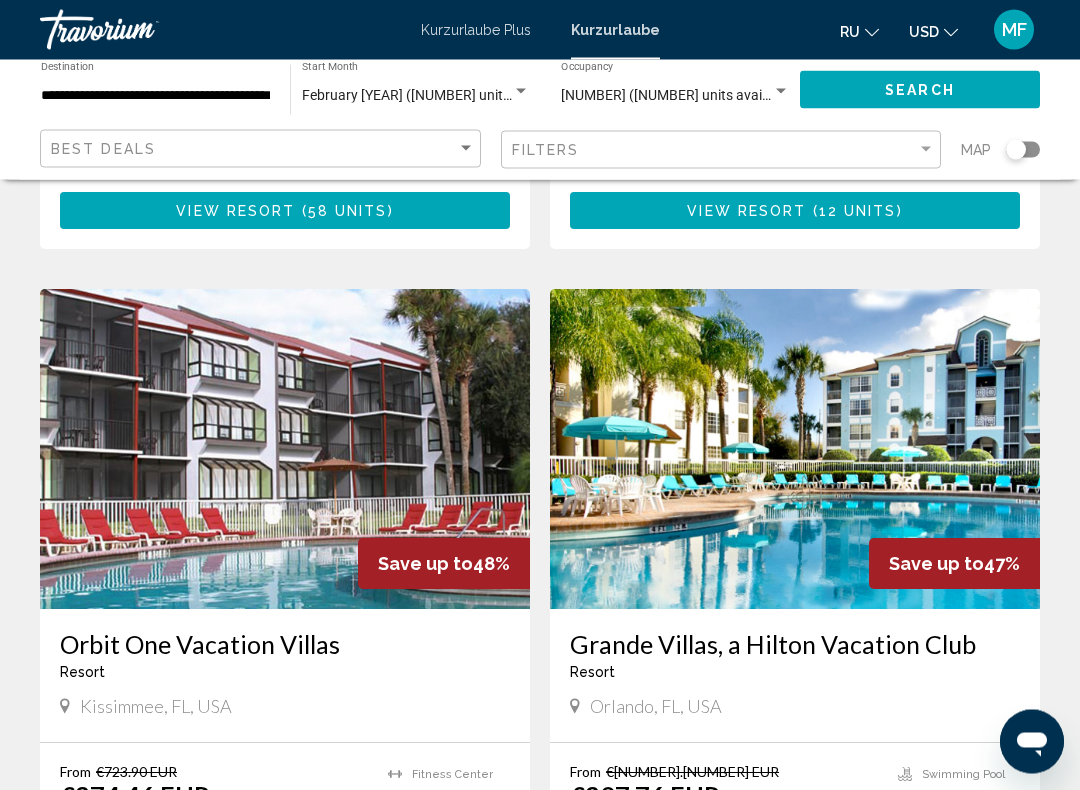 click at bounding box center [795, 450] 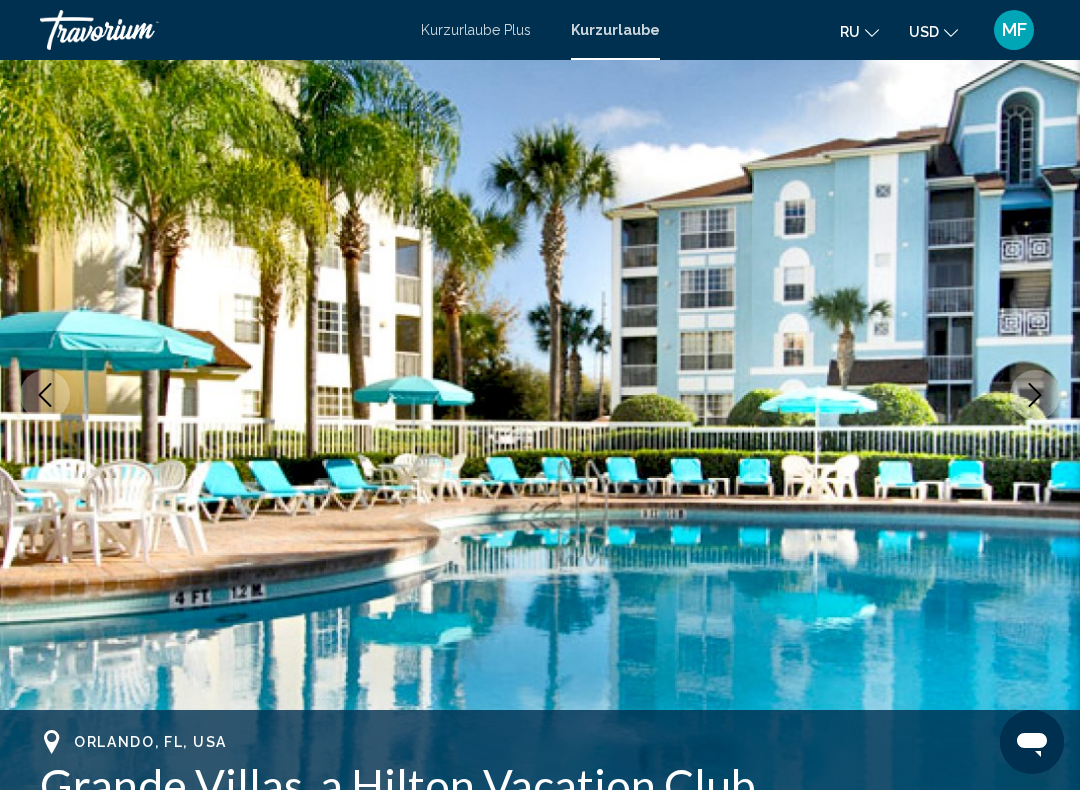 scroll, scrollTop: 137, scrollLeft: 0, axis: vertical 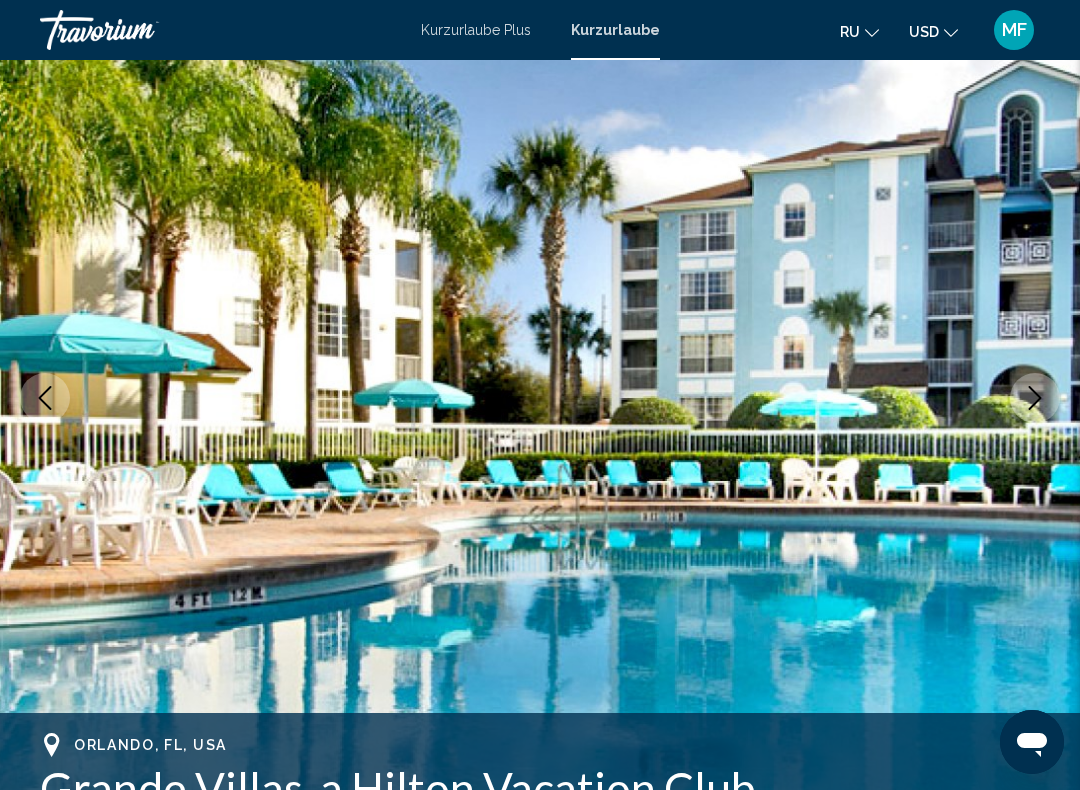 click at bounding box center (1035, 398) 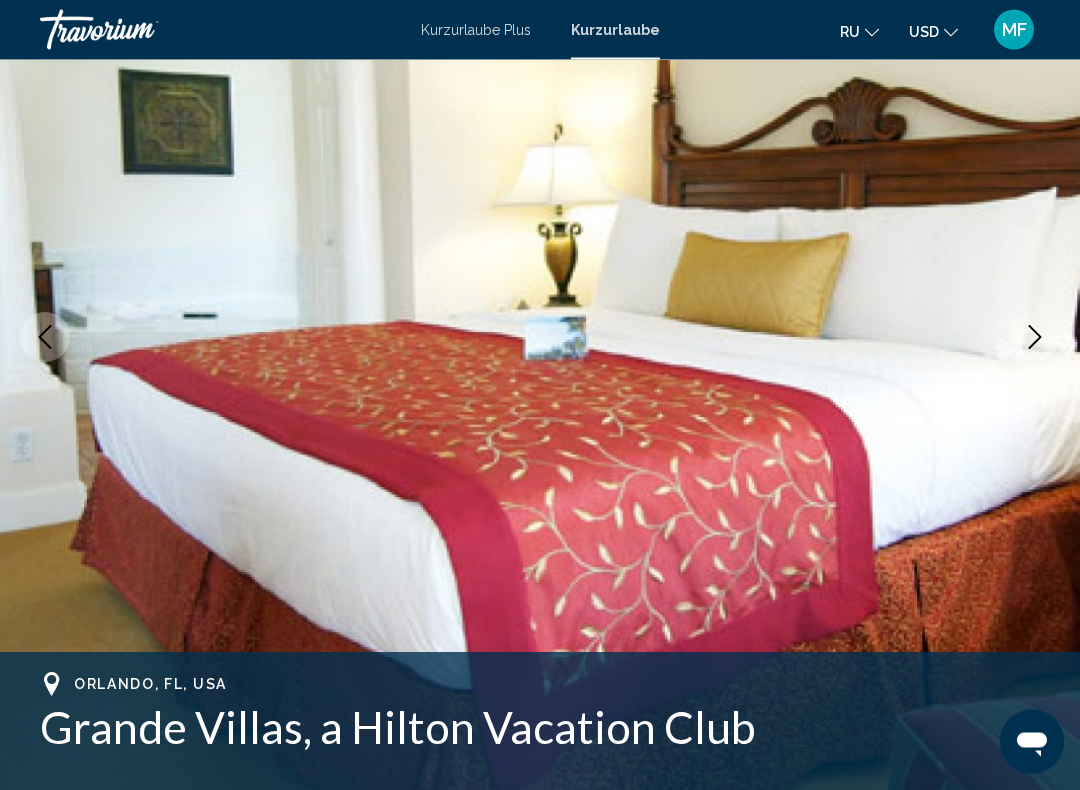 scroll, scrollTop: 200, scrollLeft: 0, axis: vertical 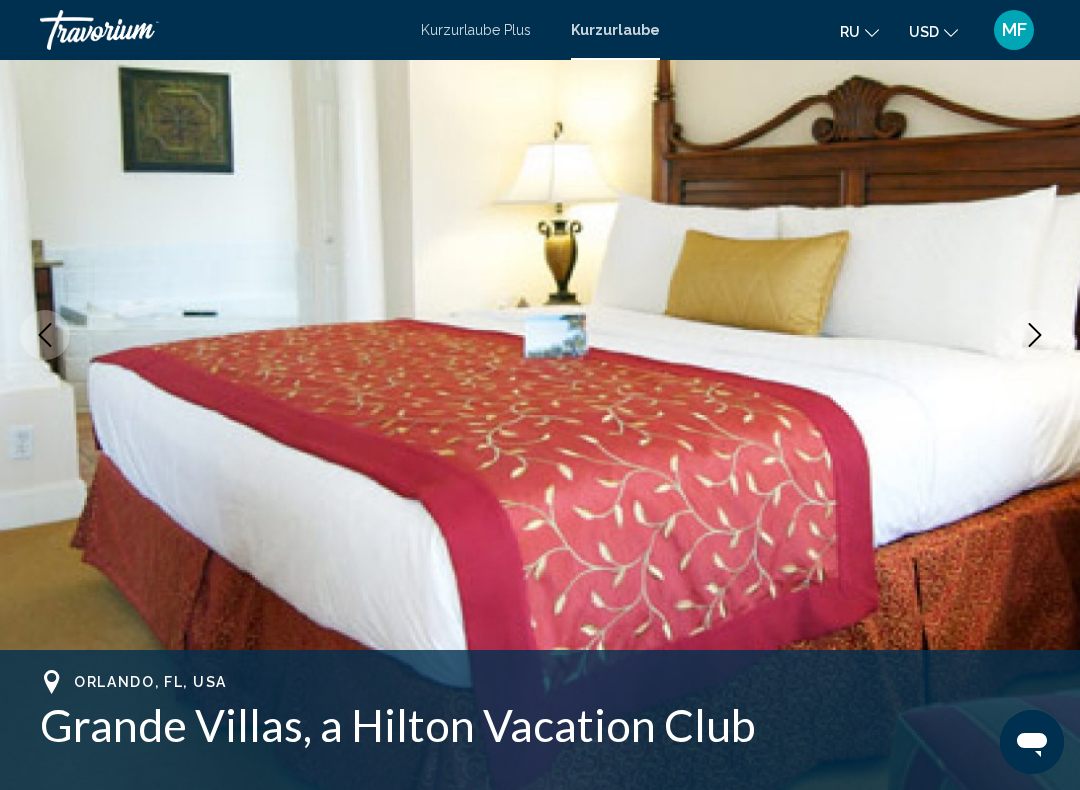 click 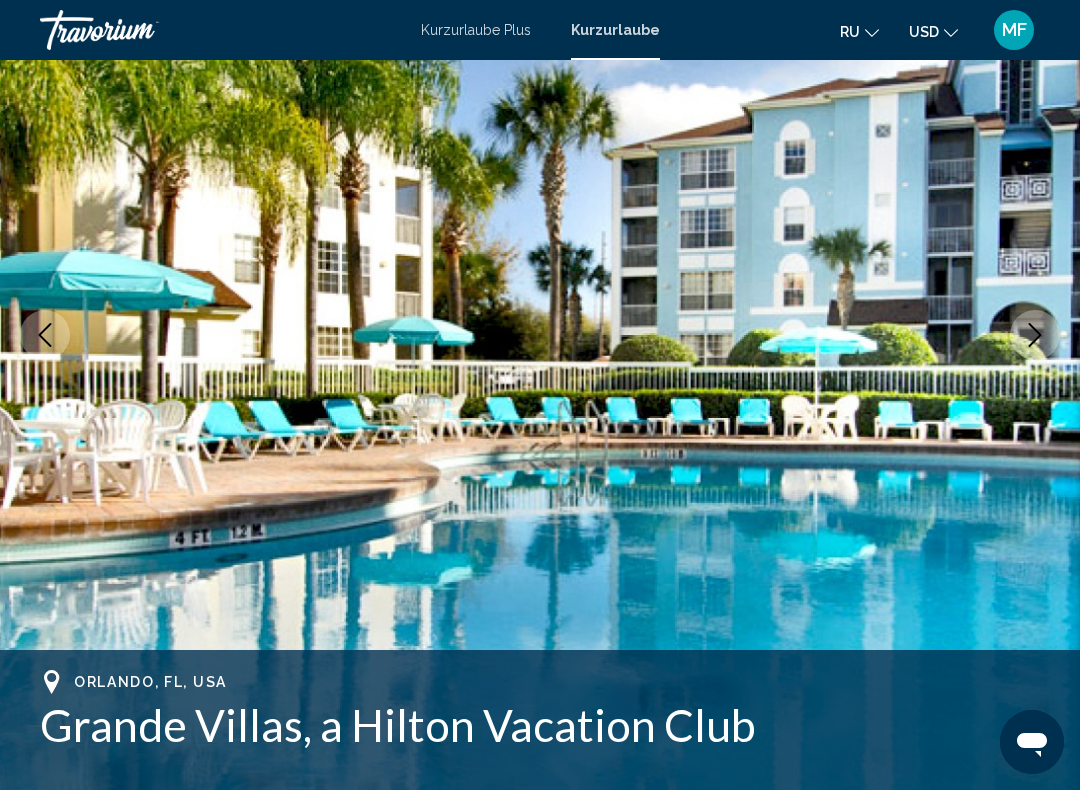 click 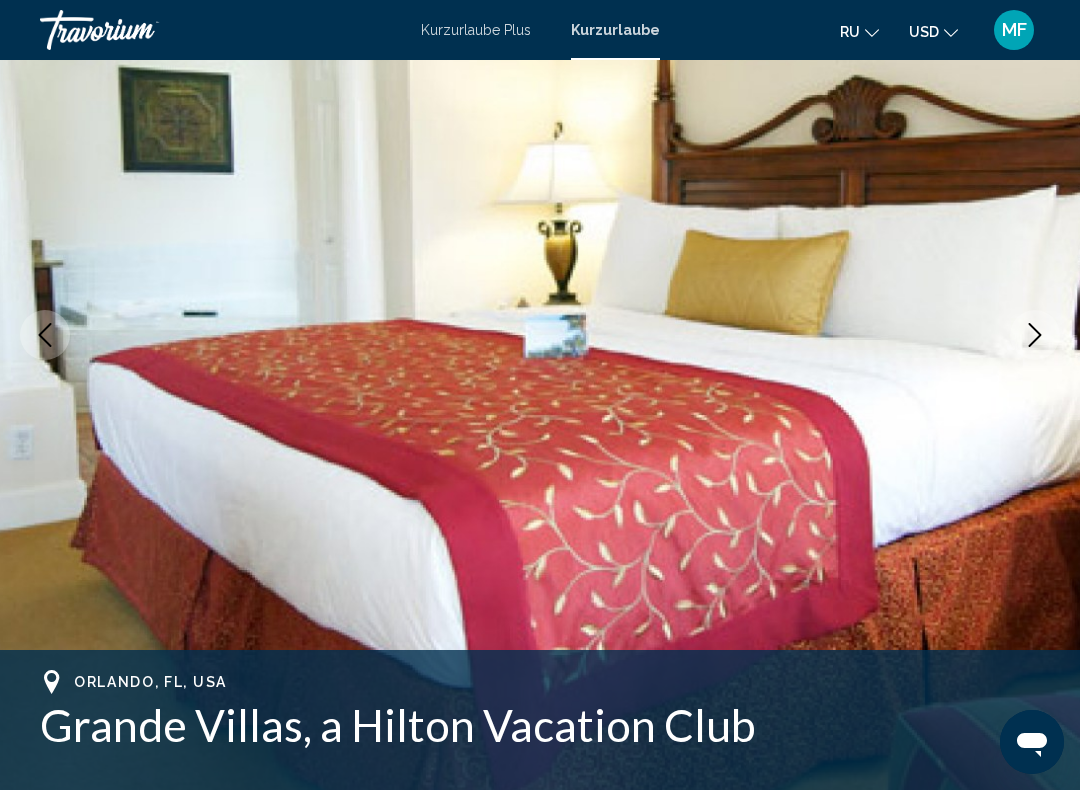click 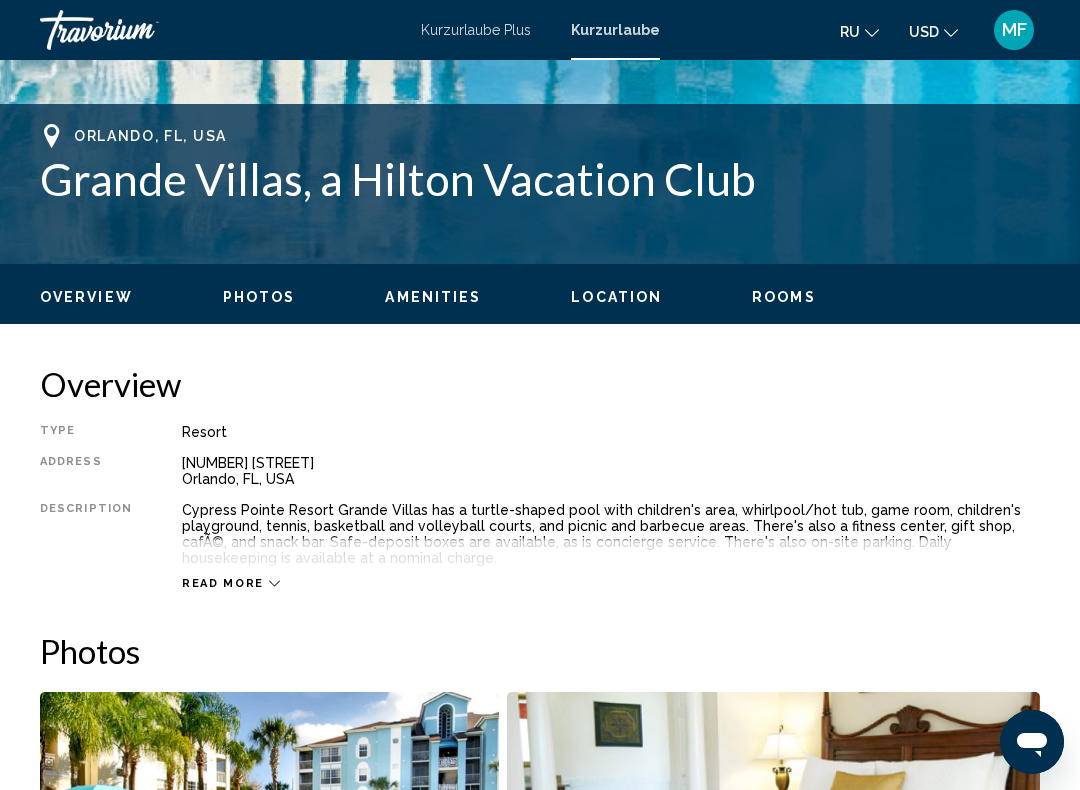 scroll, scrollTop: 826, scrollLeft: 0, axis: vertical 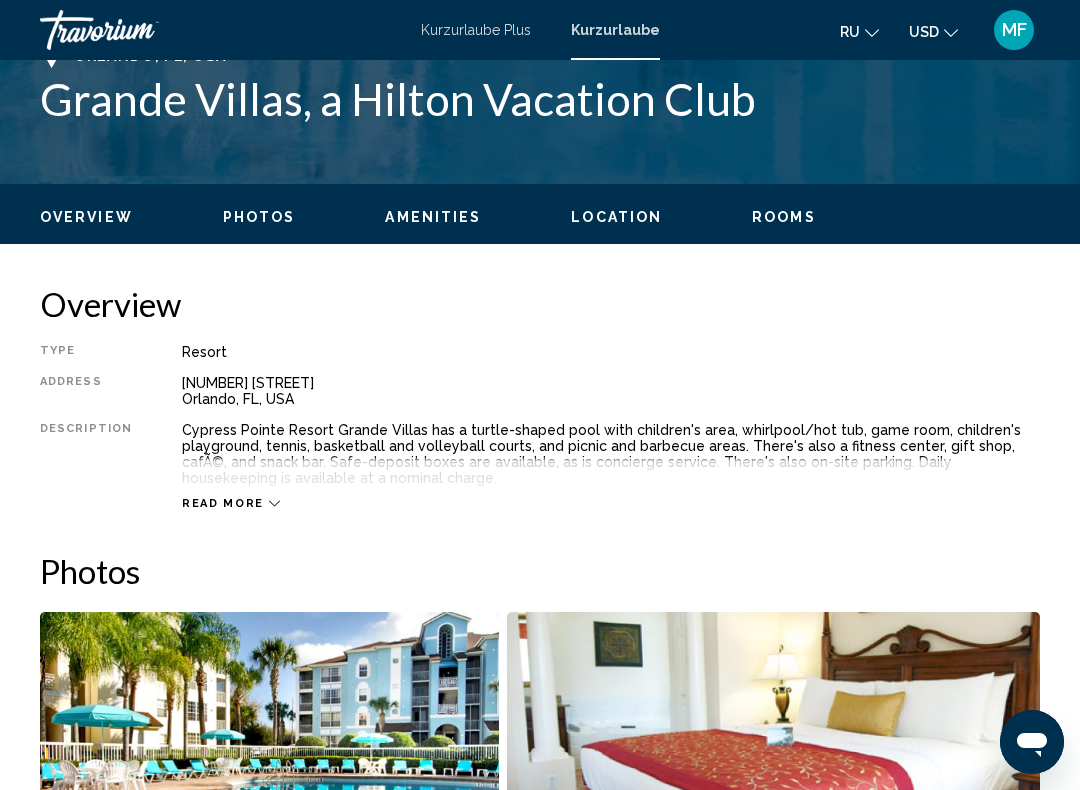 click on "Overview
Photos
Amenities
Location
Rooms
Search" 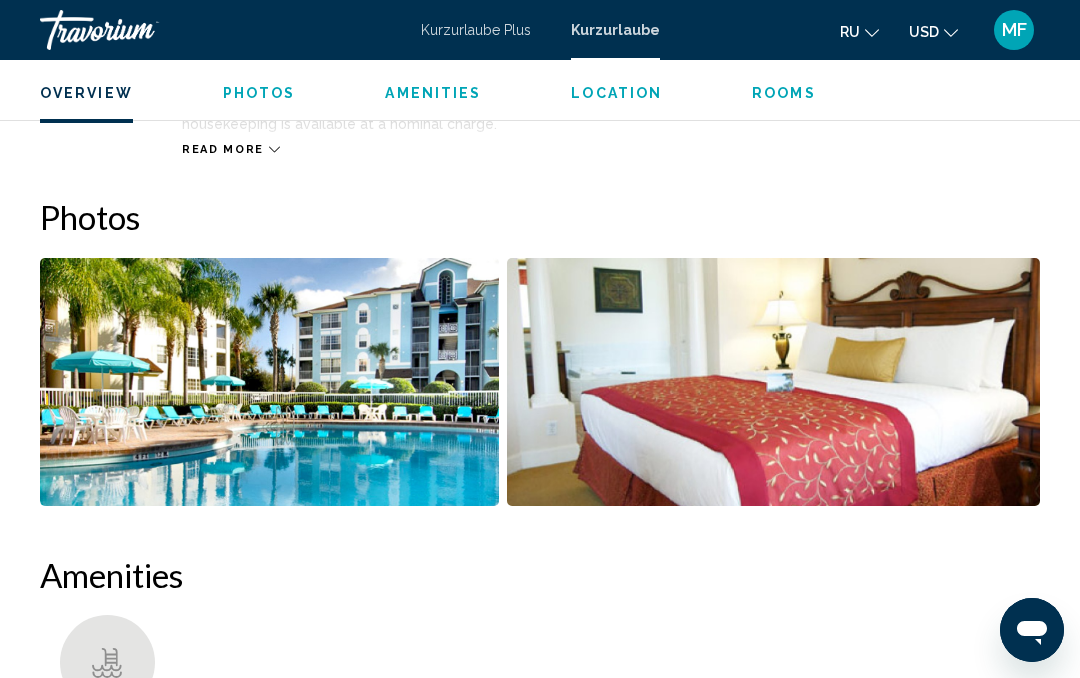 scroll, scrollTop: 1027, scrollLeft: 0, axis: vertical 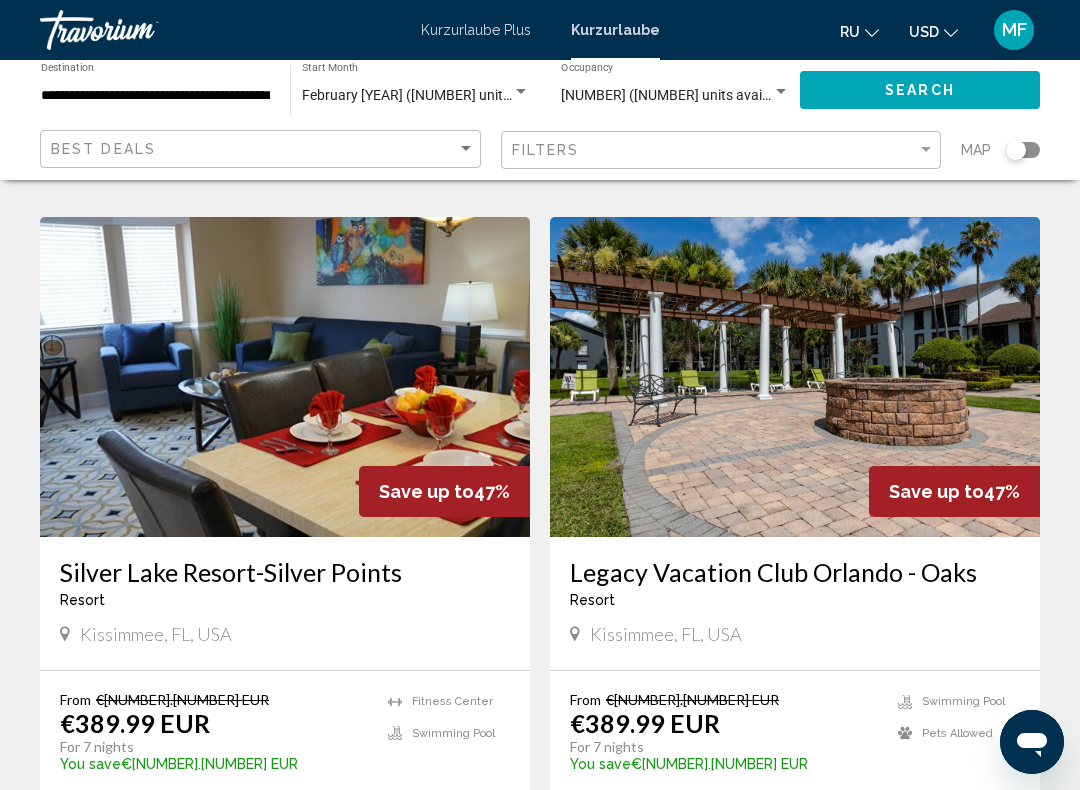 click at bounding box center (795, 377) 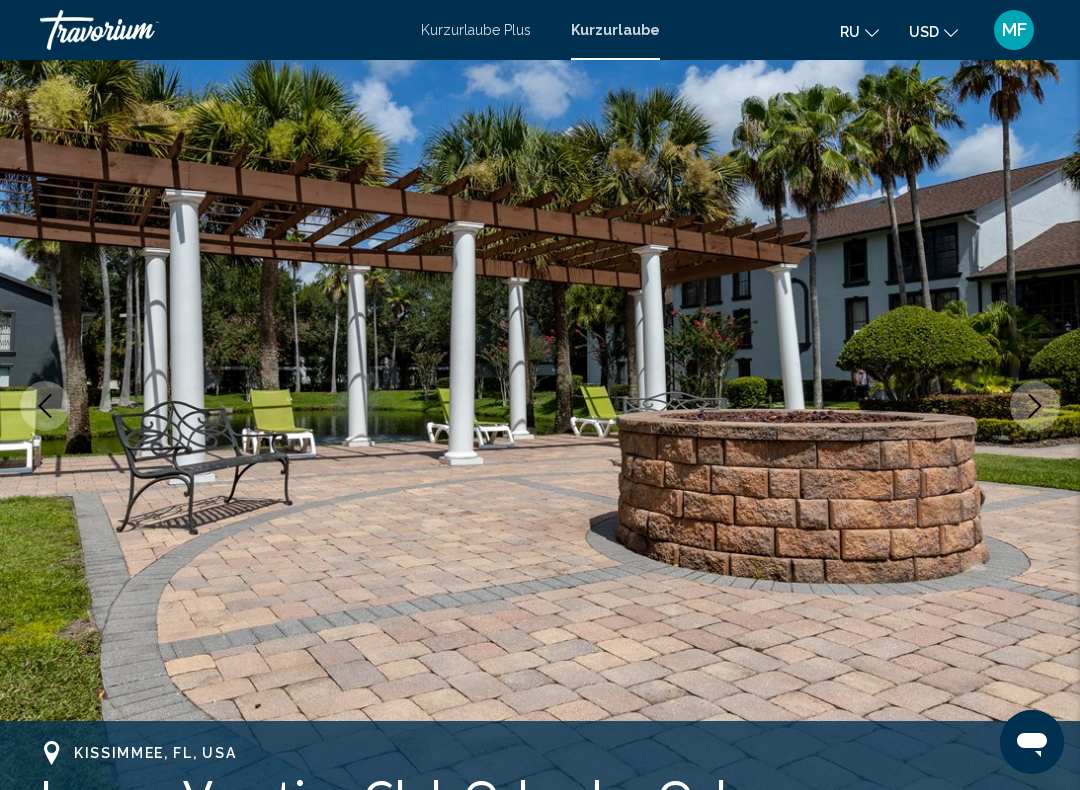 scroll, scrollTop: 131, scrollLeft: 0, axis: vertical 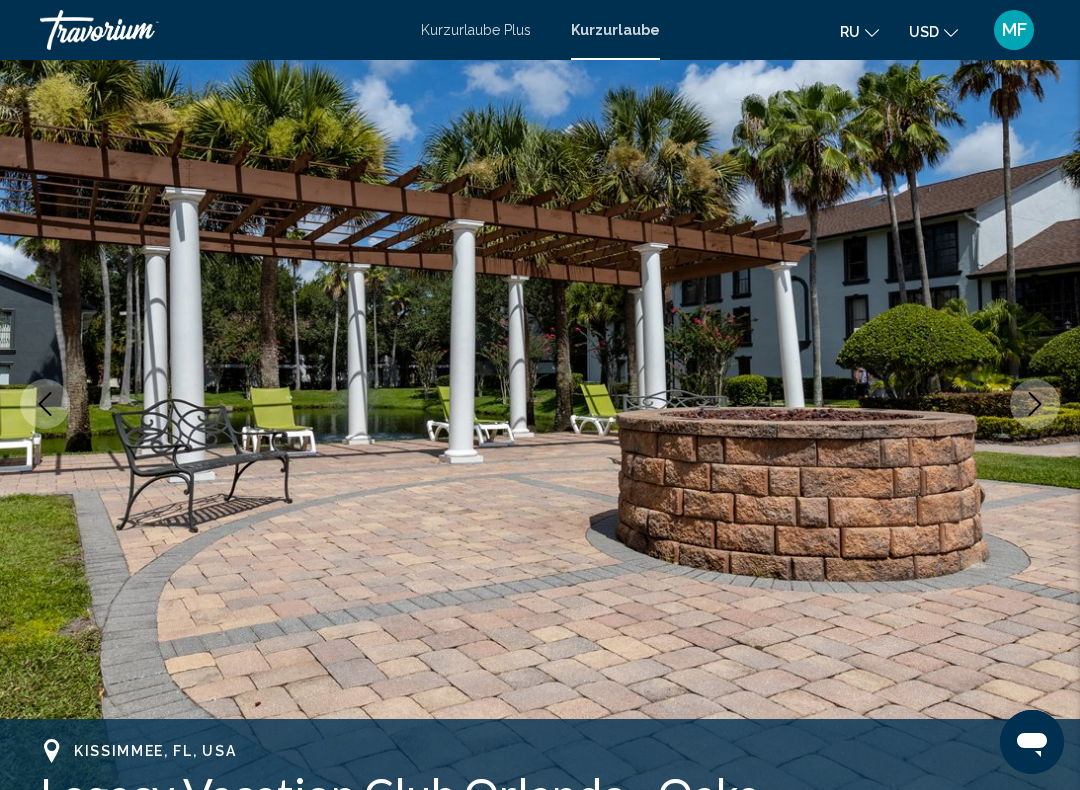 click at bounding box center (1035, 404) 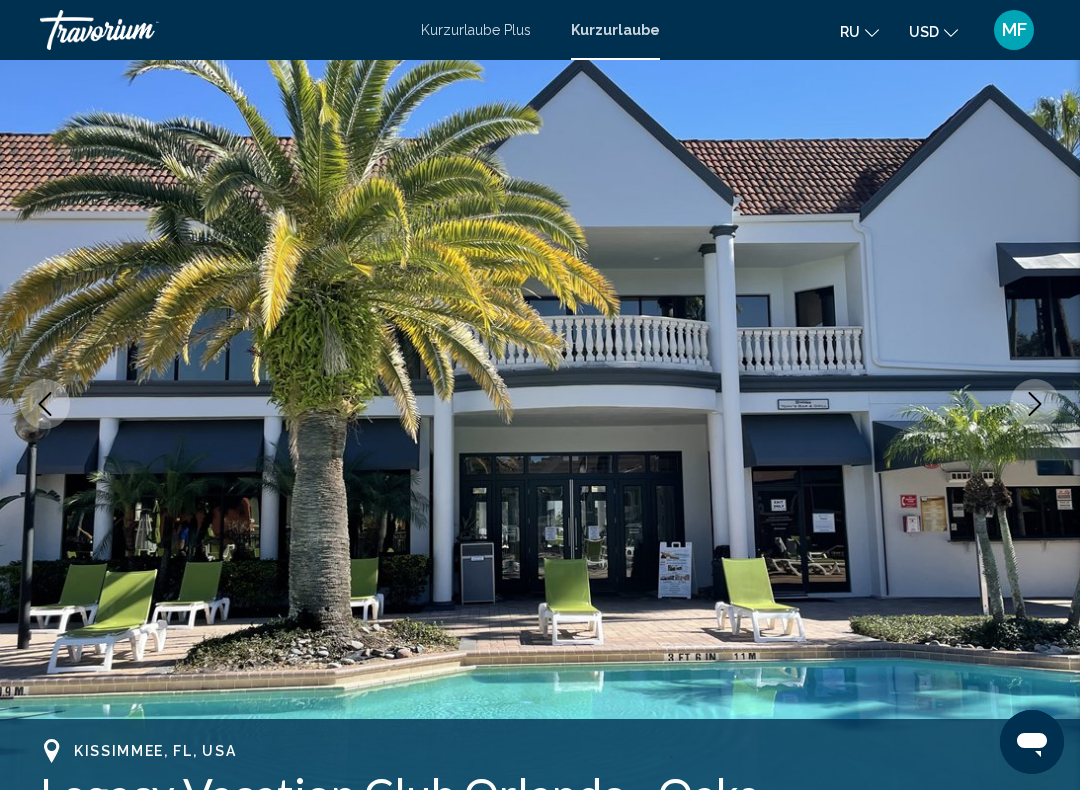 click at bounding box center [1035, 404] 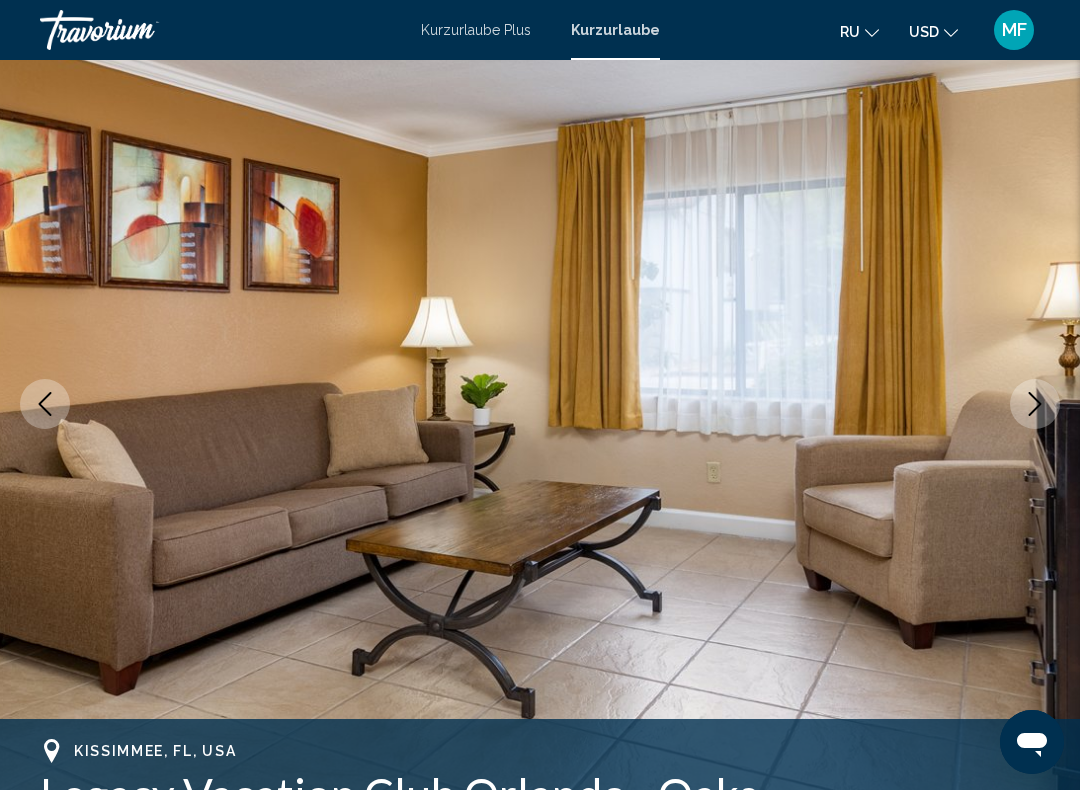 click at bounding box center (1035, 404) 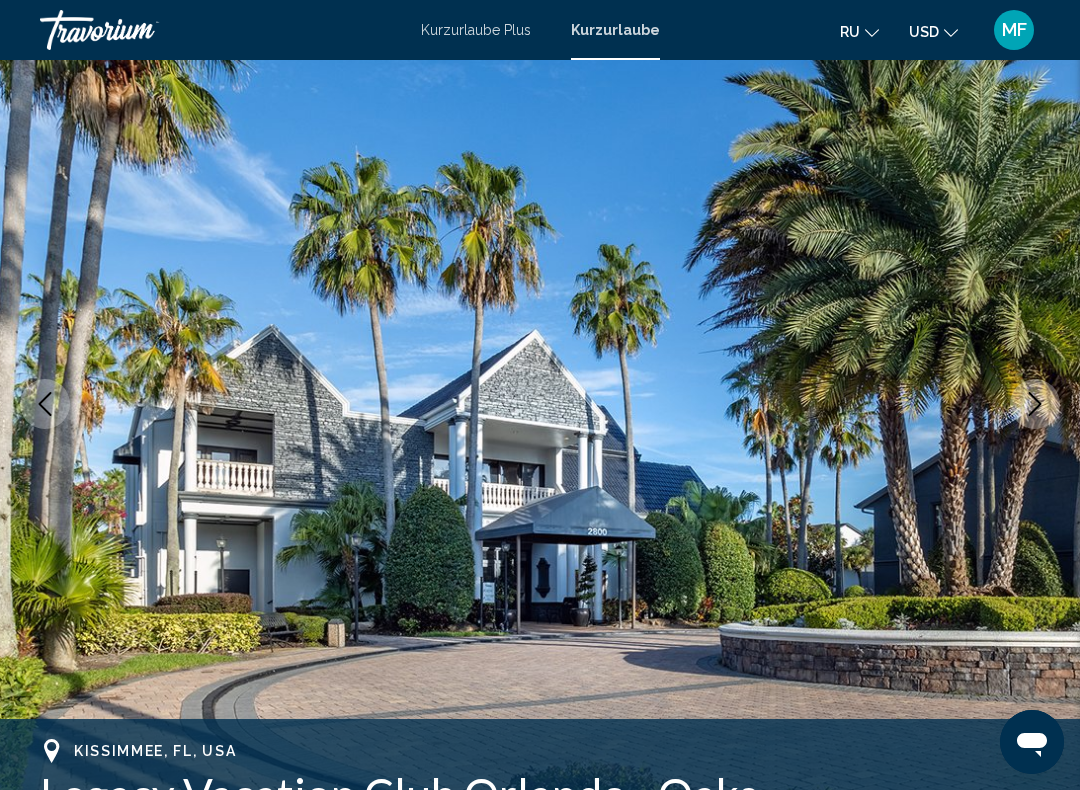 click at bounding box center (1035, 404) 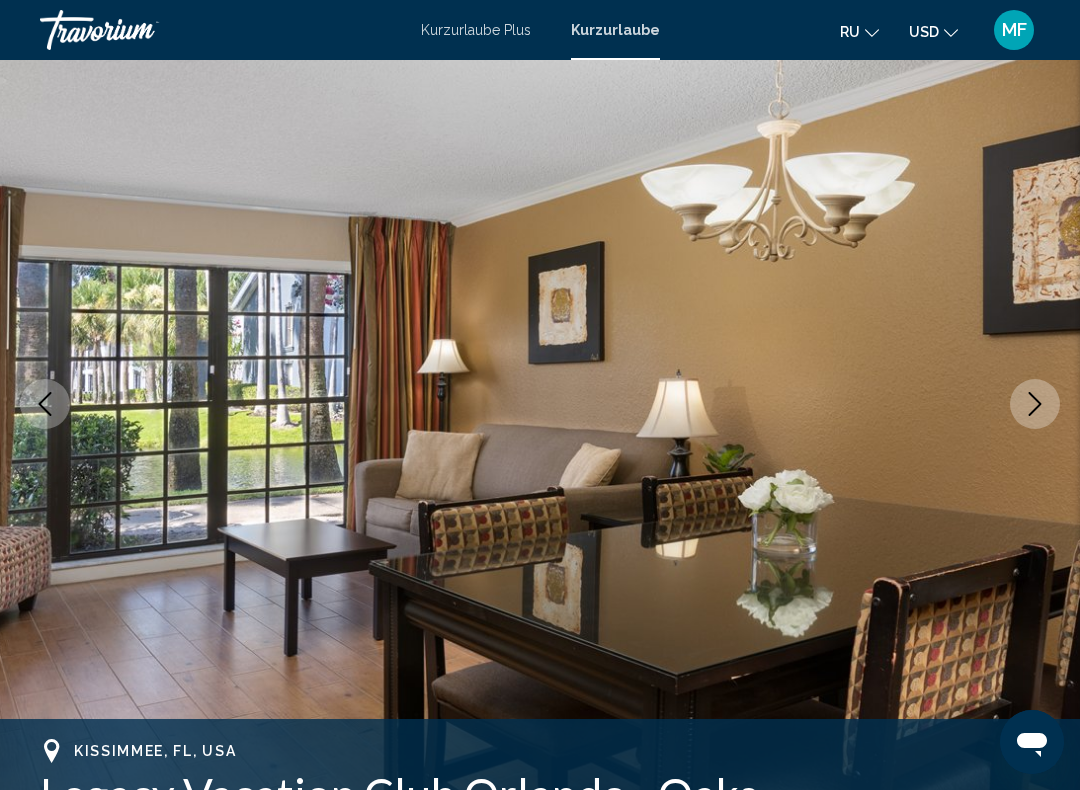 click at bounding box center (1035, 404) 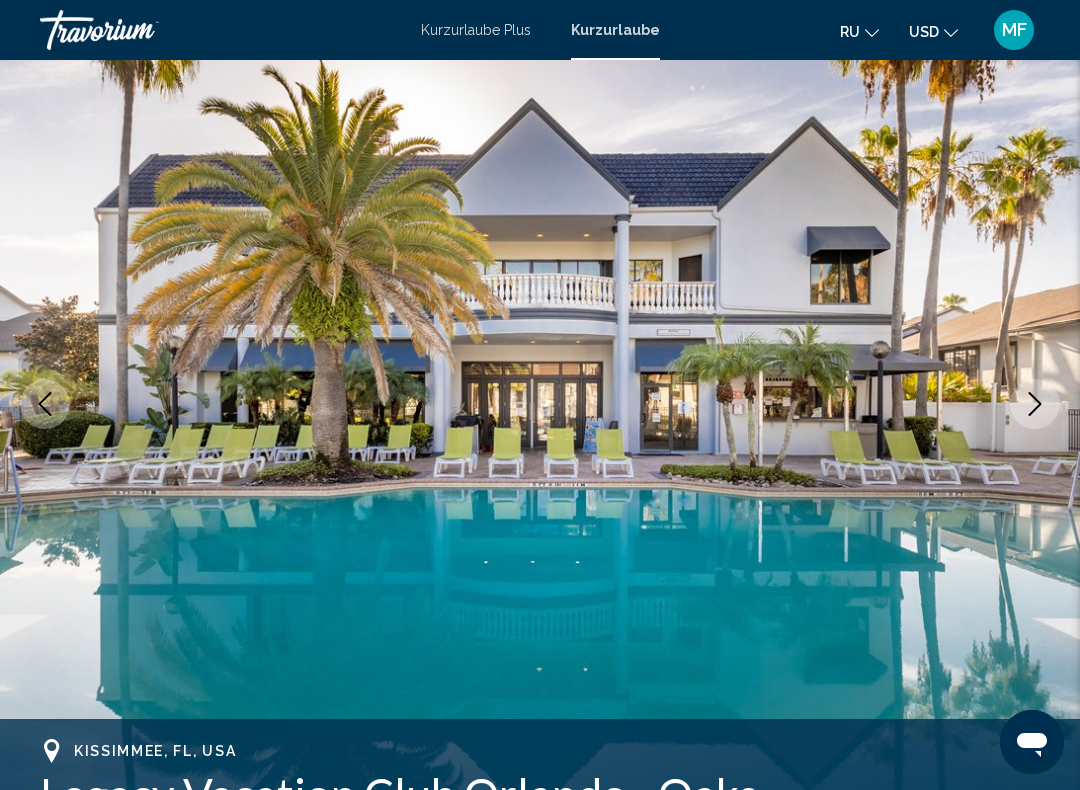 click at bounding box center [1035, 404] 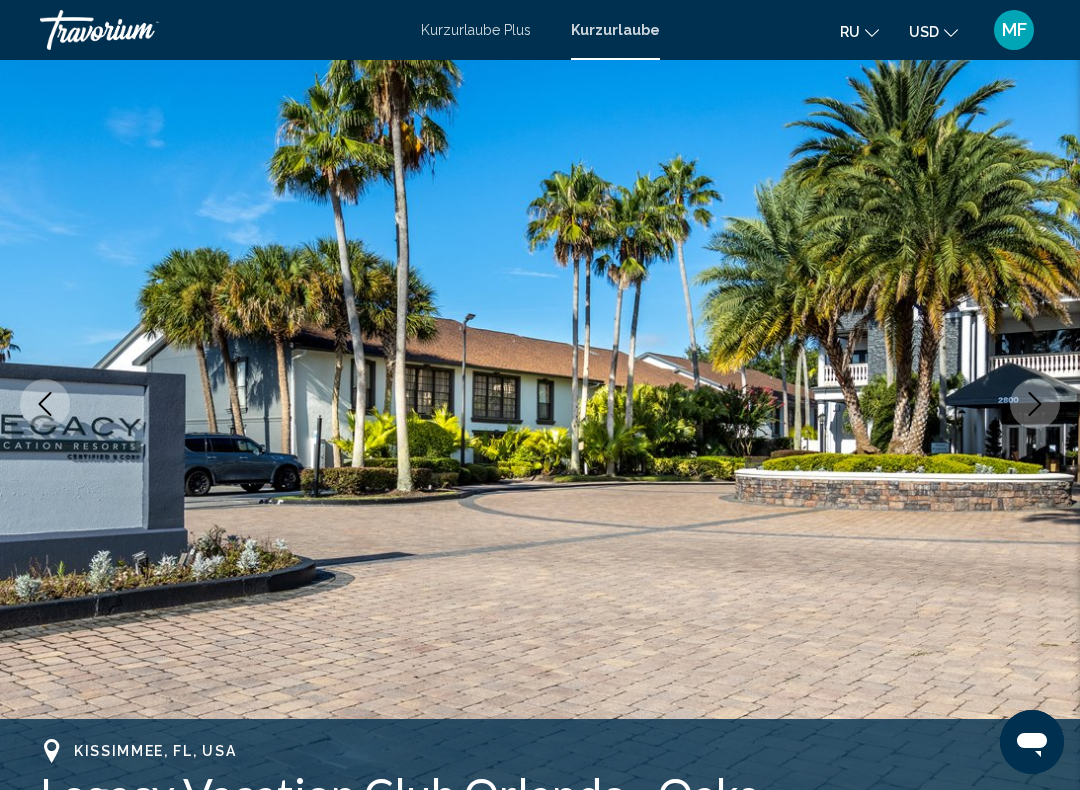 click at bounding box center [1035, 404] 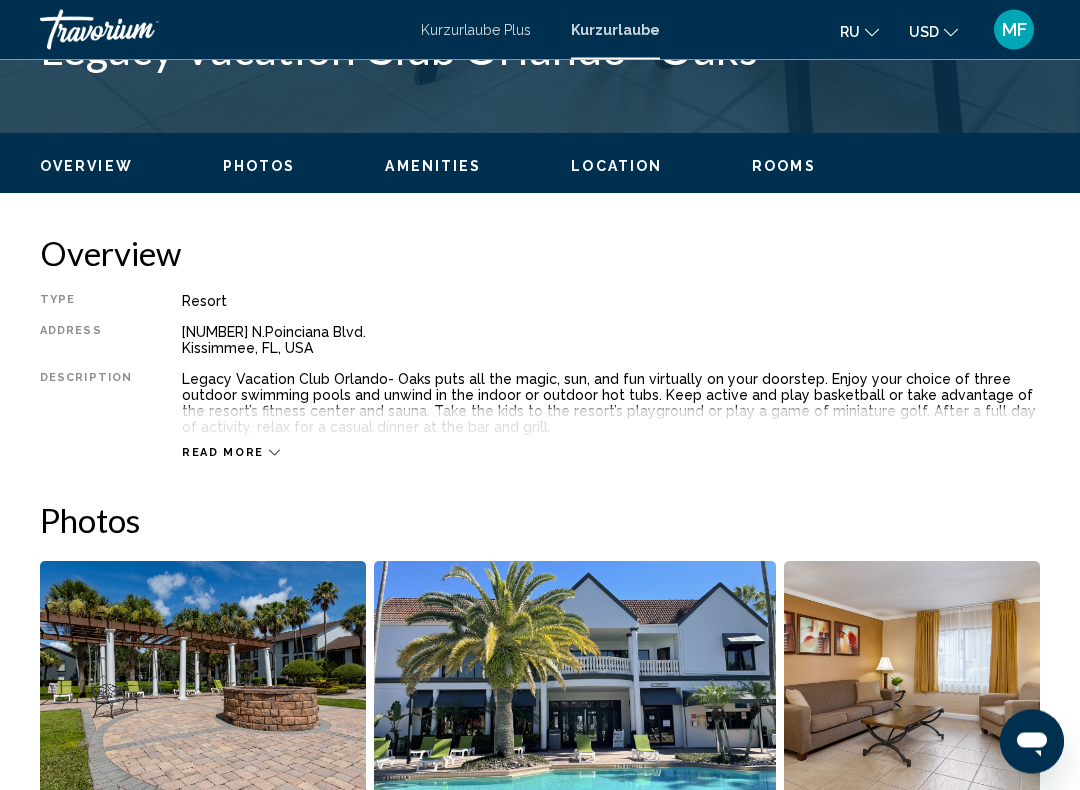click on "Photos" at bounding box center (259, 167) 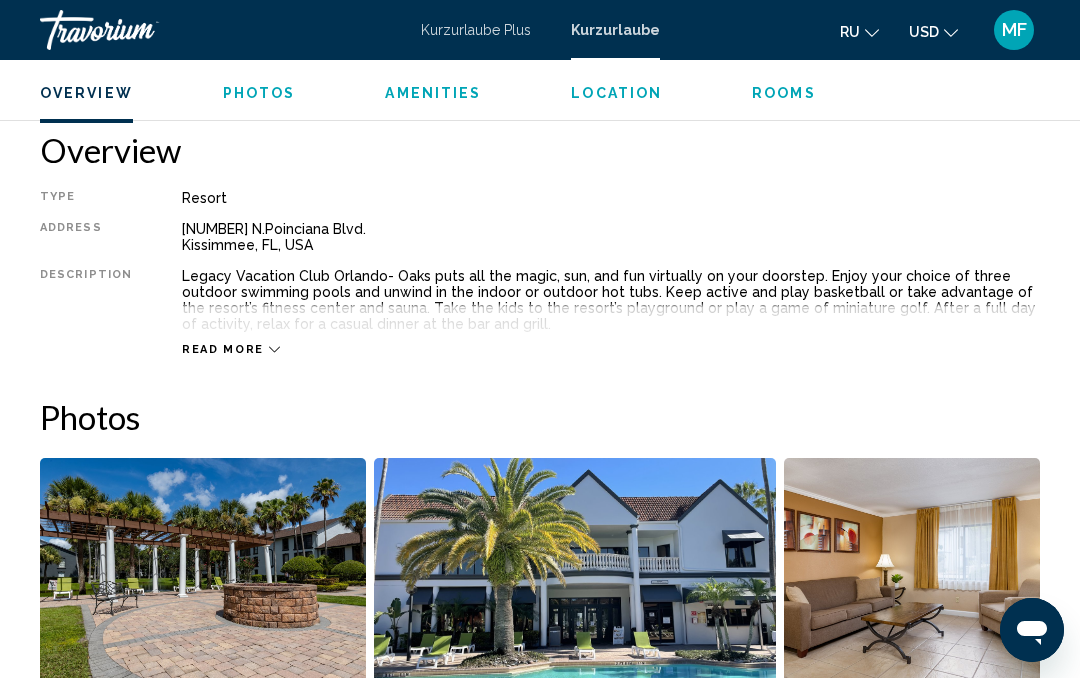 scroll, scrollTop: 921, scrollLeft: 0, axis: vertical 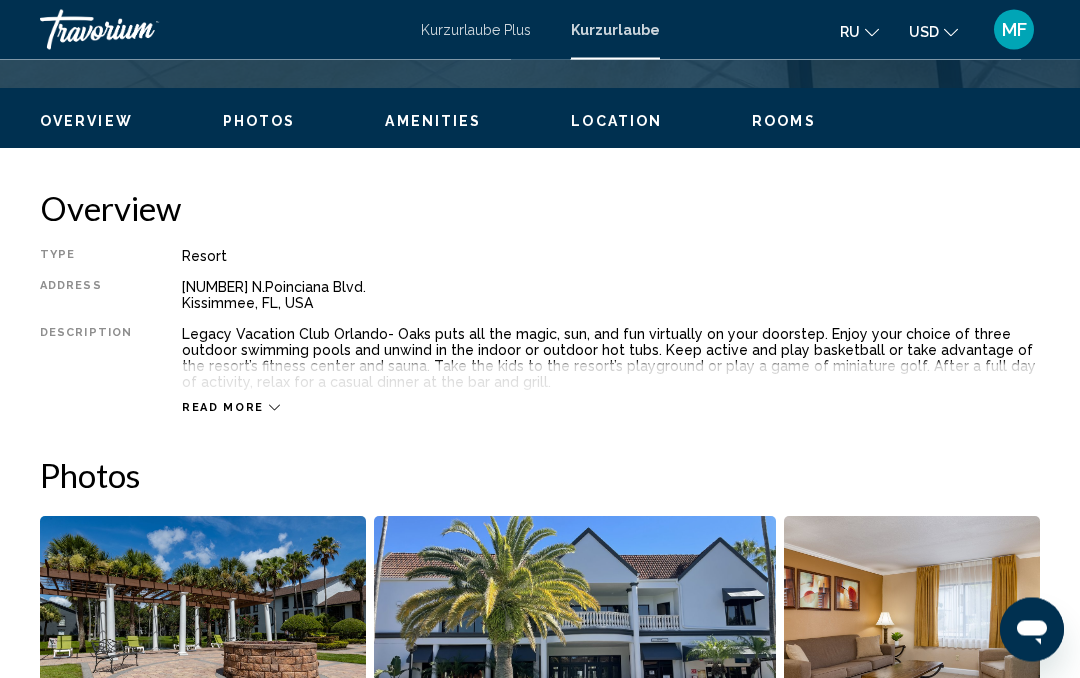 click on "Read more" at bounding box center (223, 408) 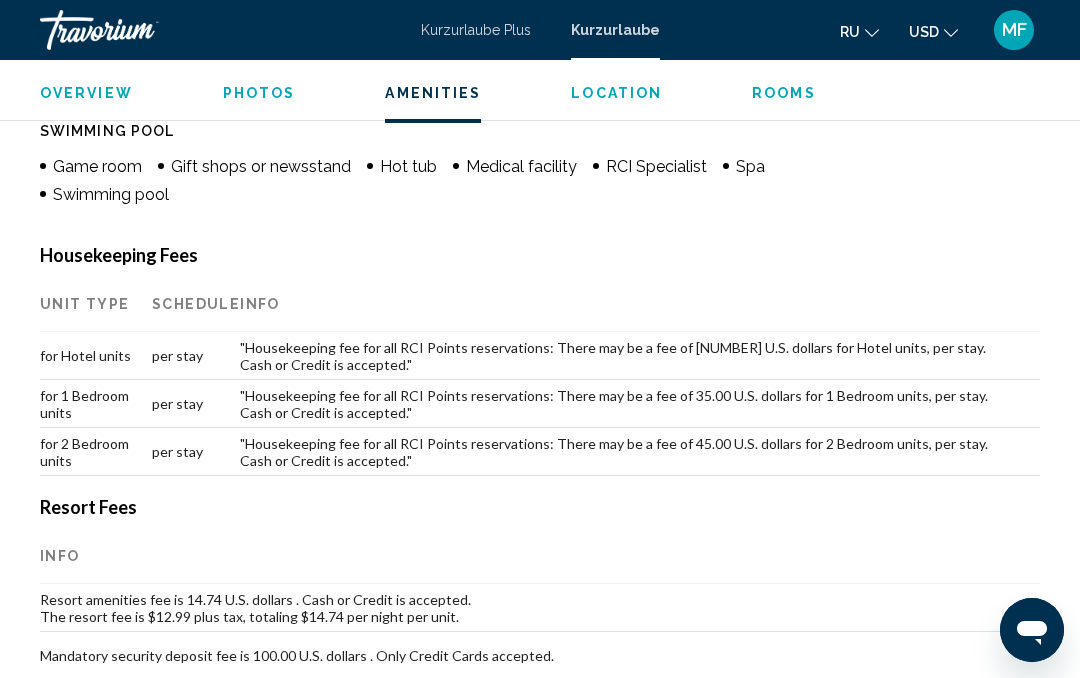 scroll, scrollTop: 2021, scrollLeft: 0, axis: vertical 